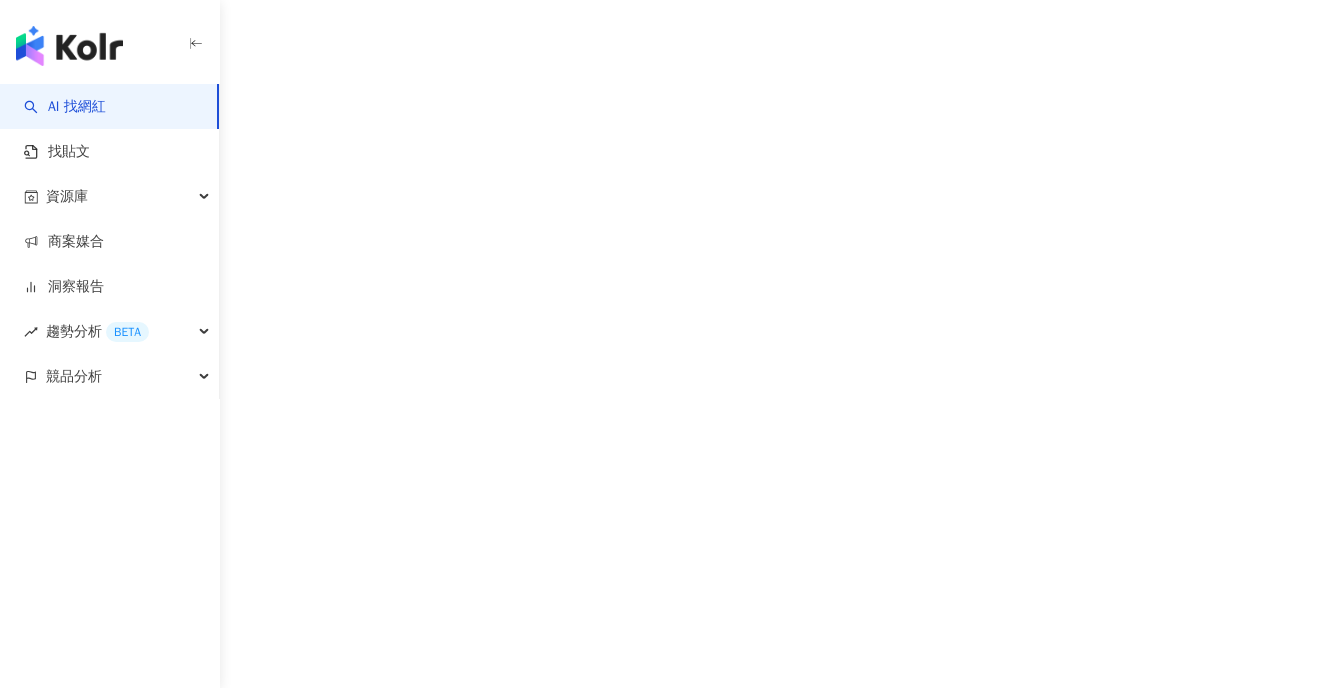 scroll, scrollTop: 0, scrollLeft: 0, axis: both 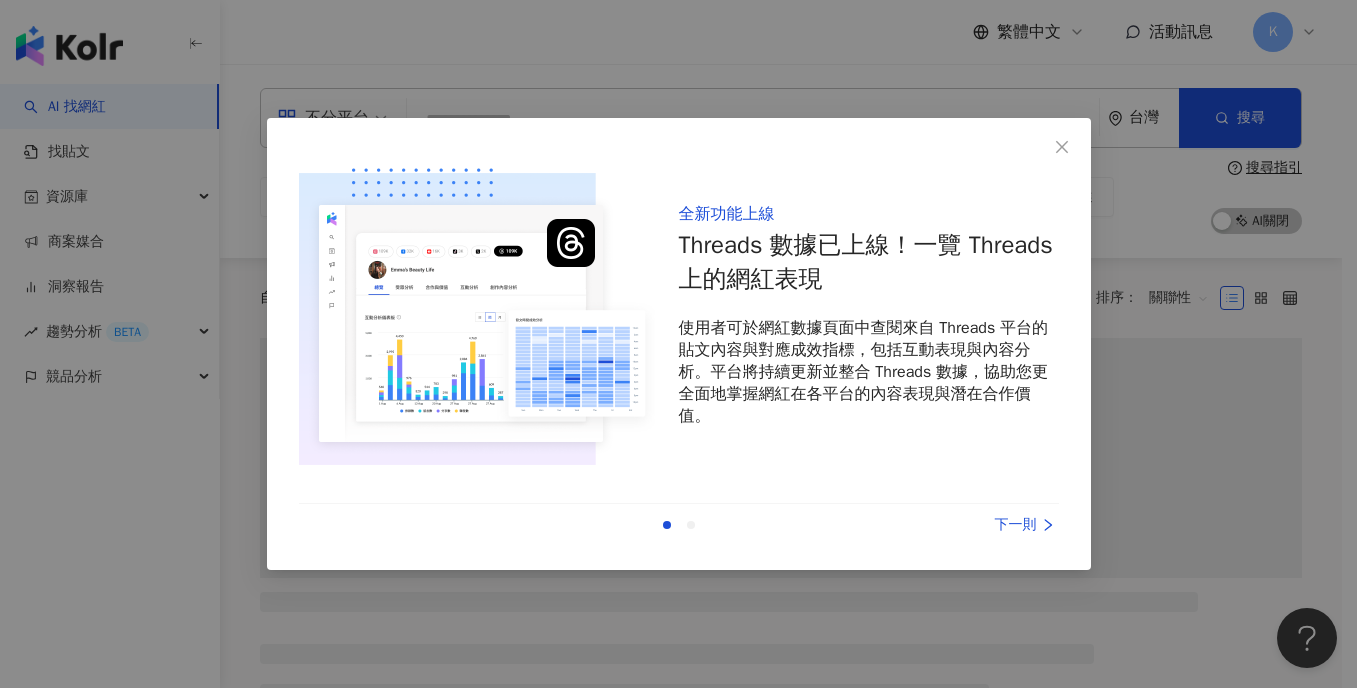 click 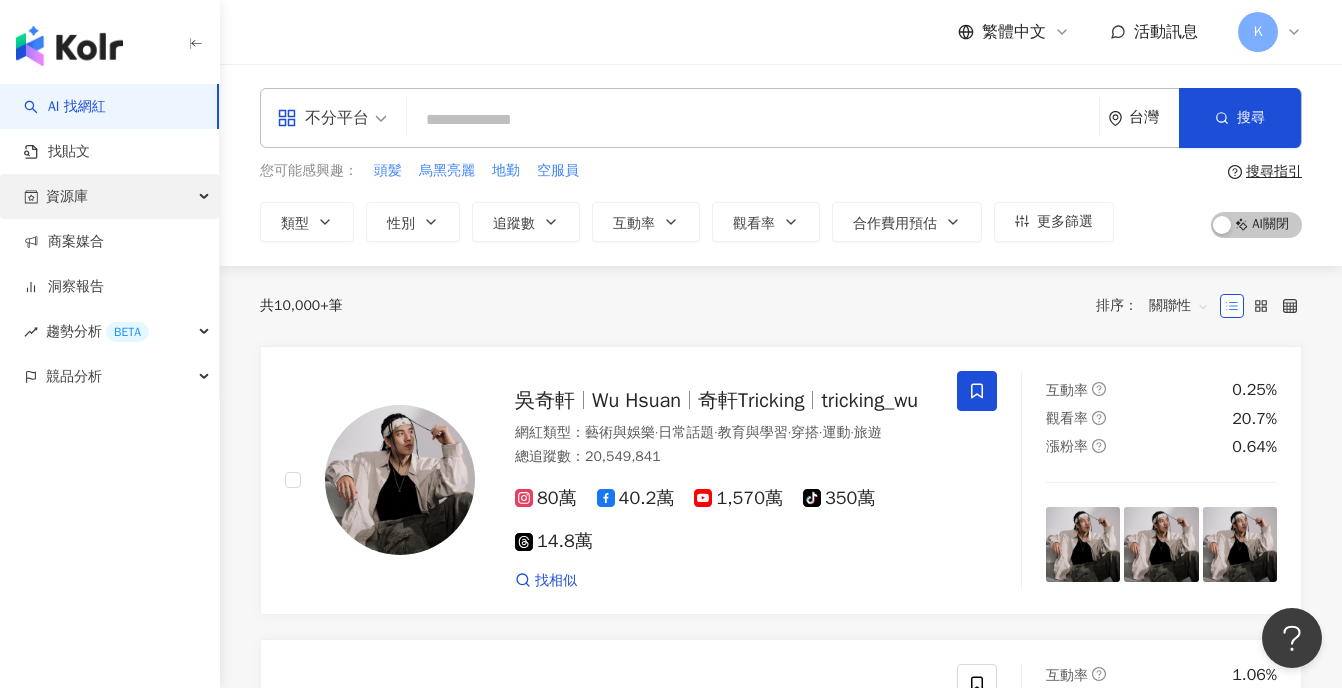 click on "資源庫" at bounding box center [109, 196] 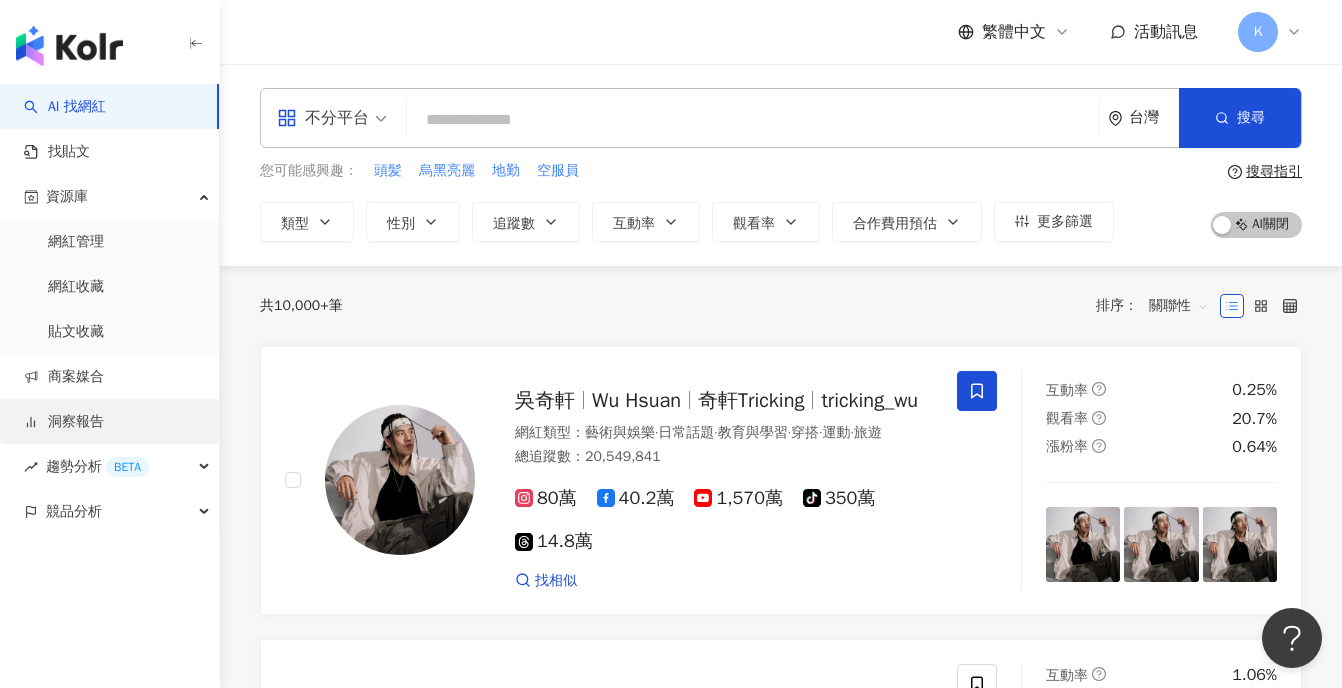 click on "洞察報告" at bounding box center (64, 422) 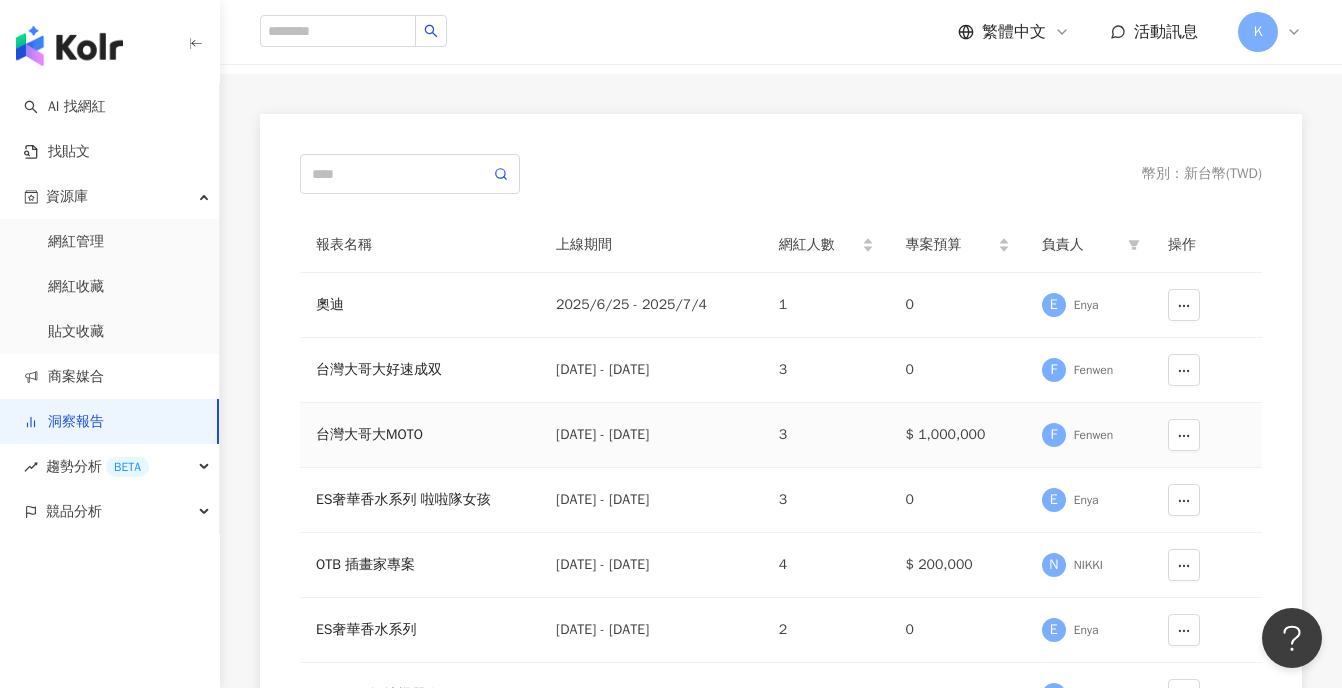 scroll, scrollTop: 119, scrollLeft: 0, axis: vertical 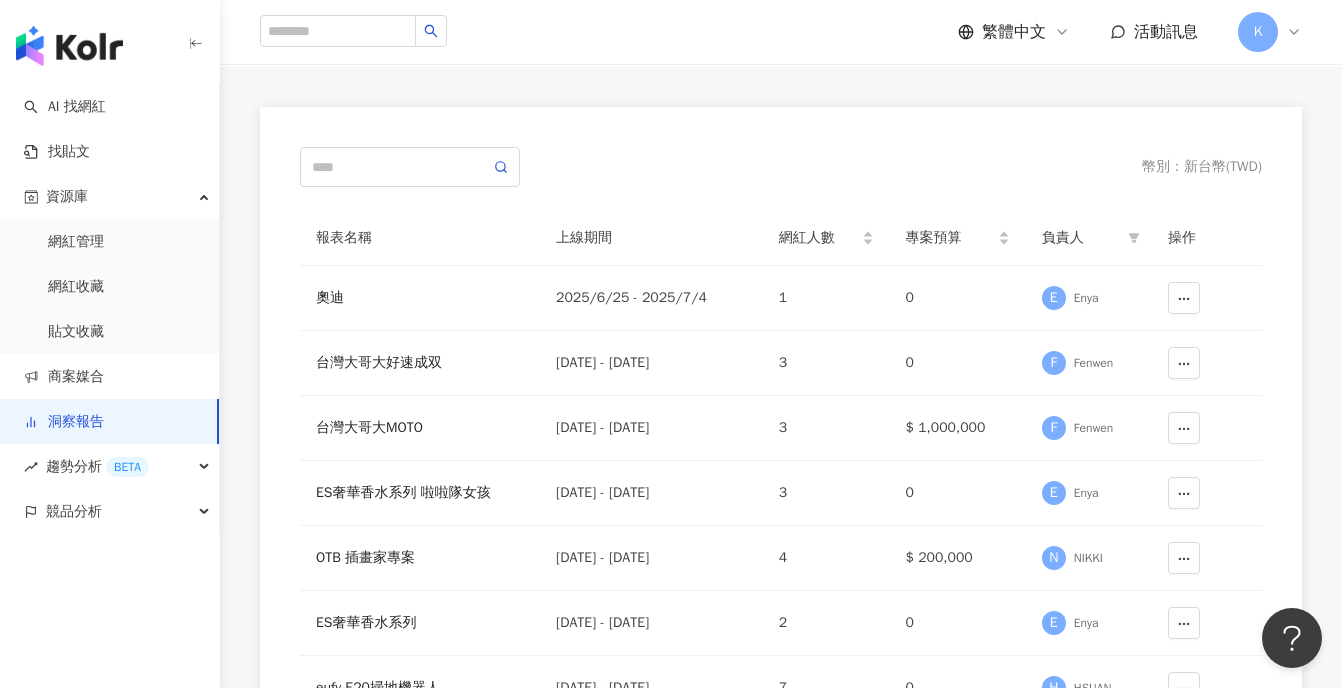 click on "幣別 ： 新台幣 ( TWD )" at bounding box center [781, 167] 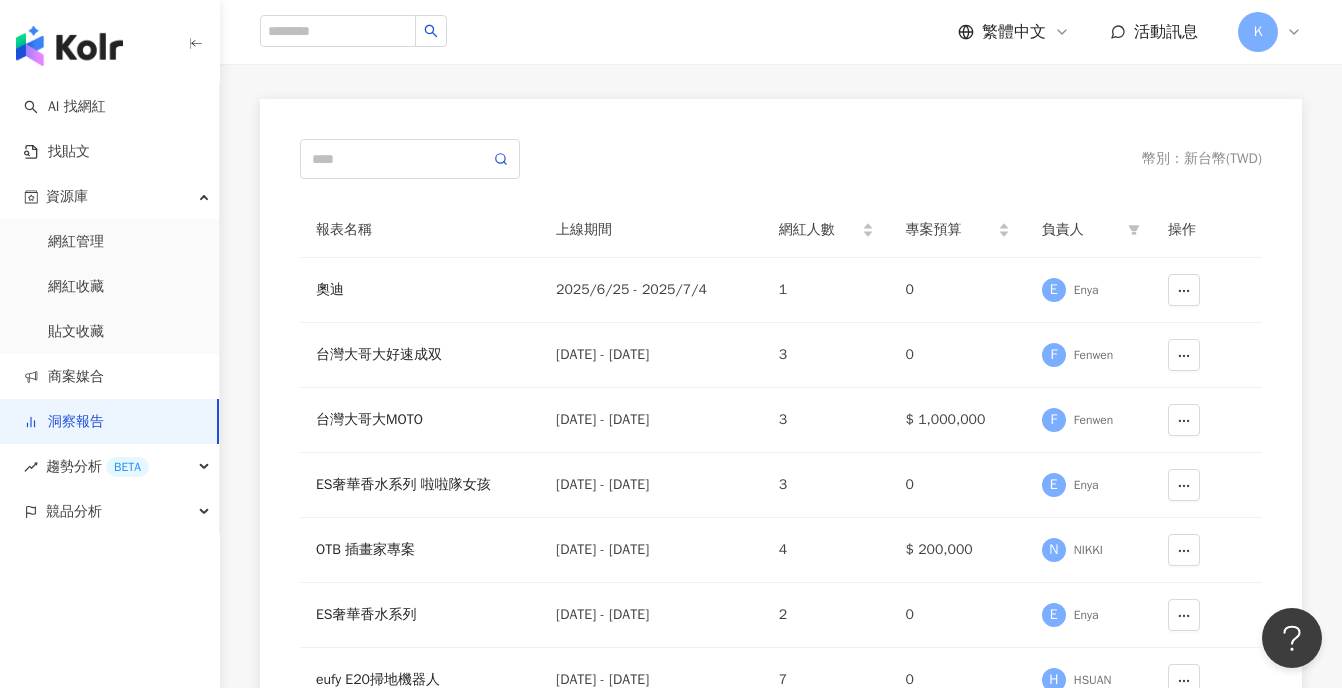 scroll, scrollTop: 146, scrollLeft: 0, axis: vertical 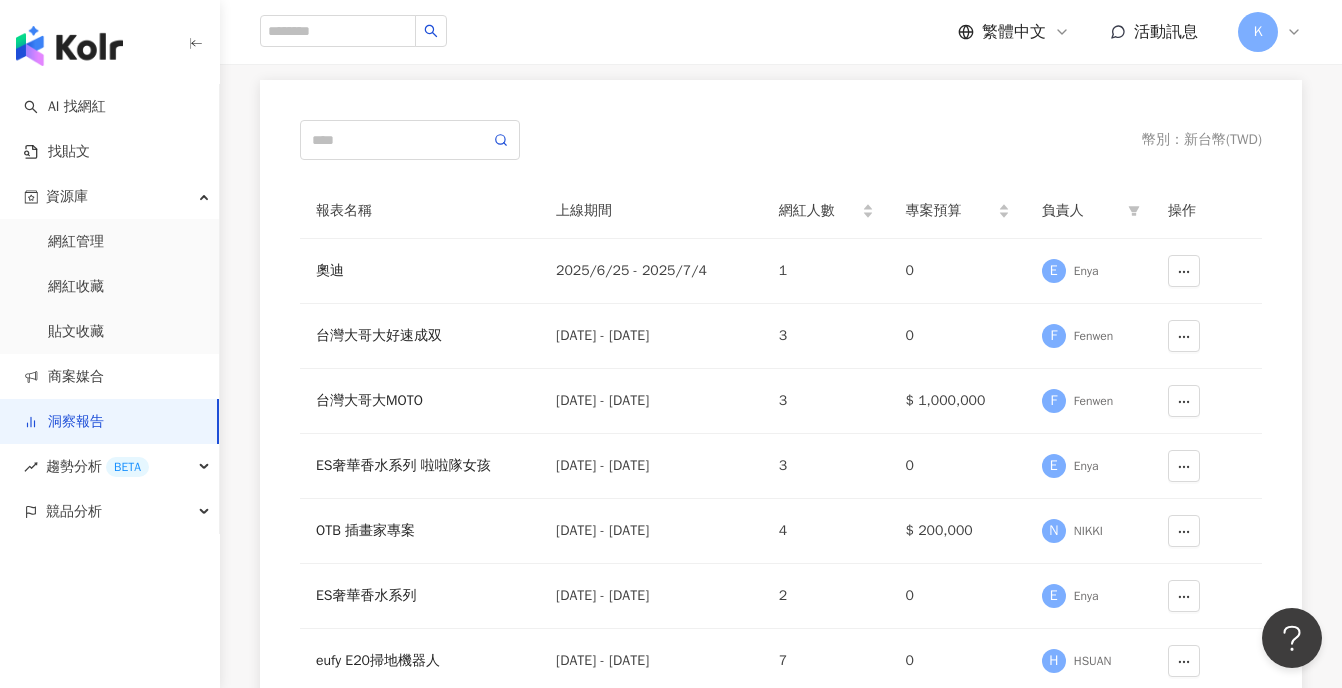 click on "幣別 ： 新台幣 ( TWD )" at bounding box center (781, 140) 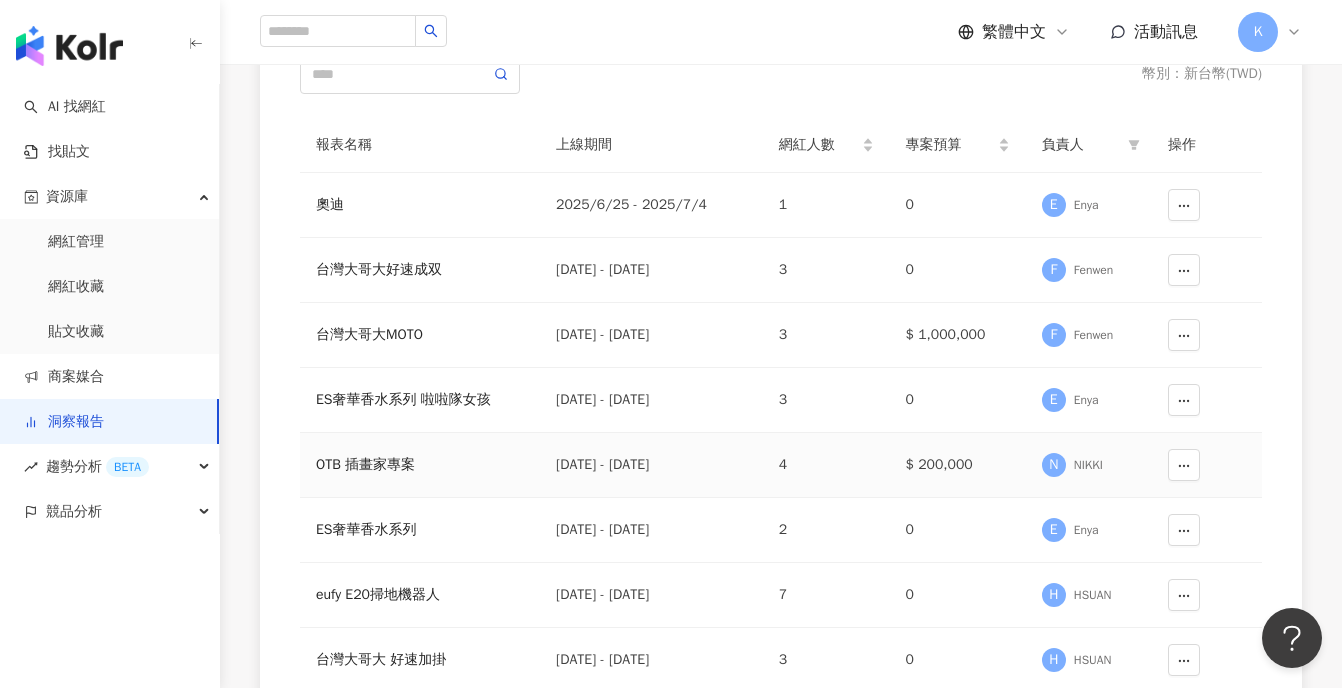 scroll, scrollTop: 67, scrollLeft: 0, axis: vertical 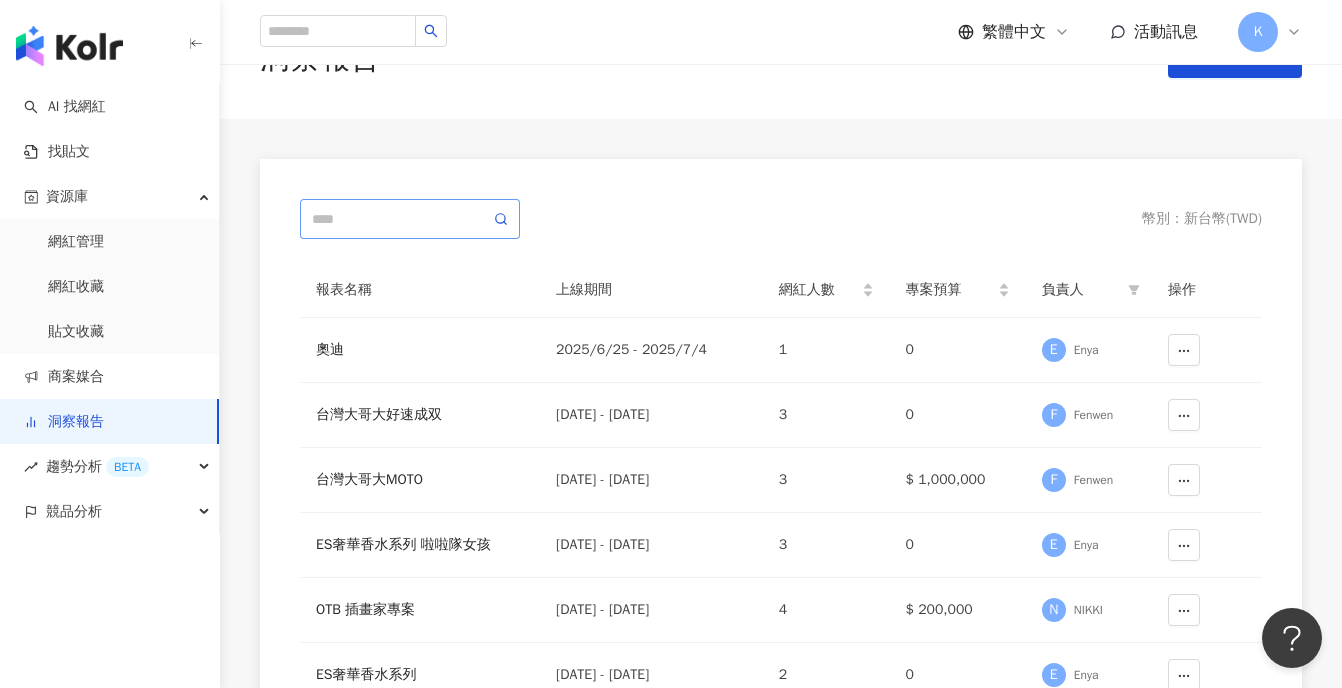 click at bounding box center (410, 219) 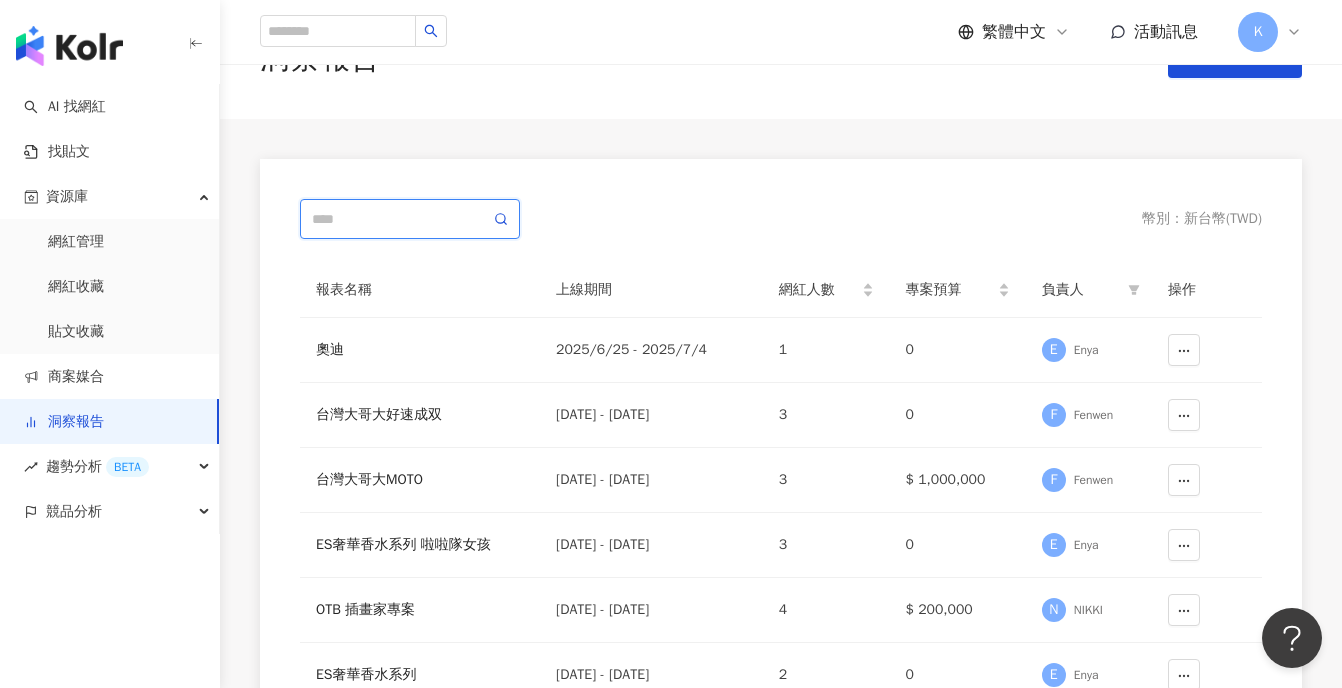 click at bounding box center [401, 219] 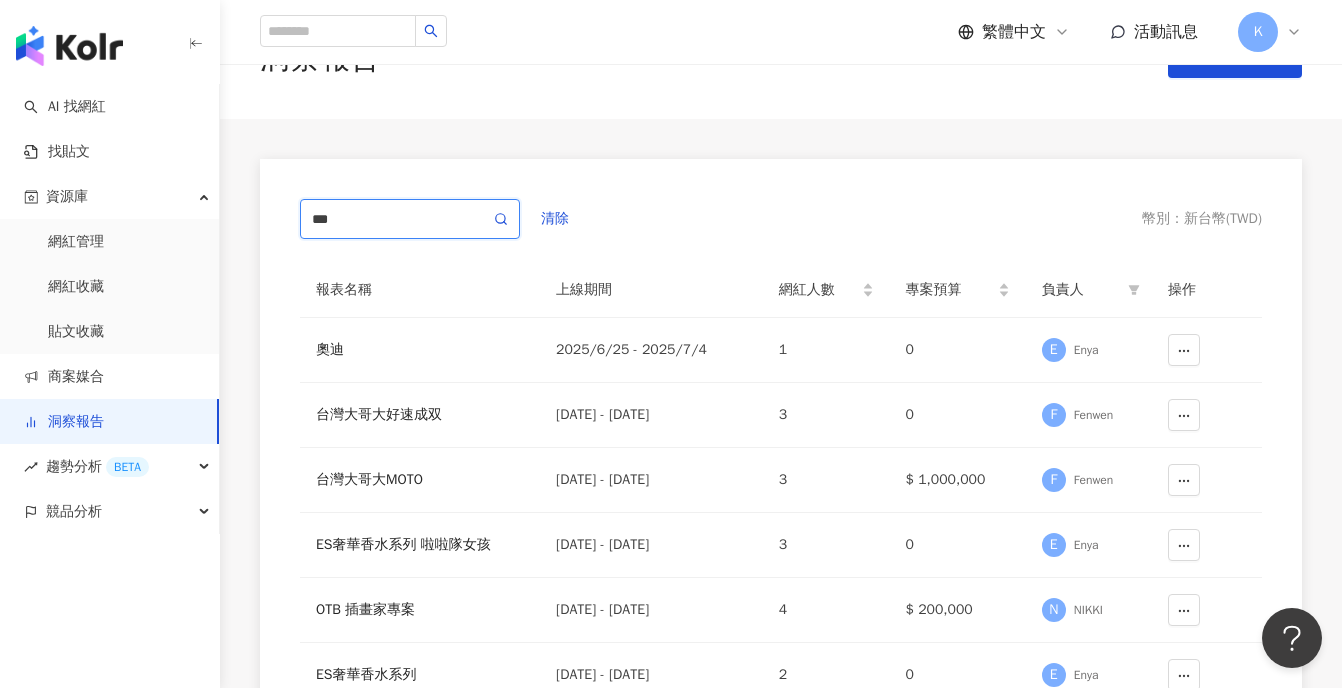 type on "***" 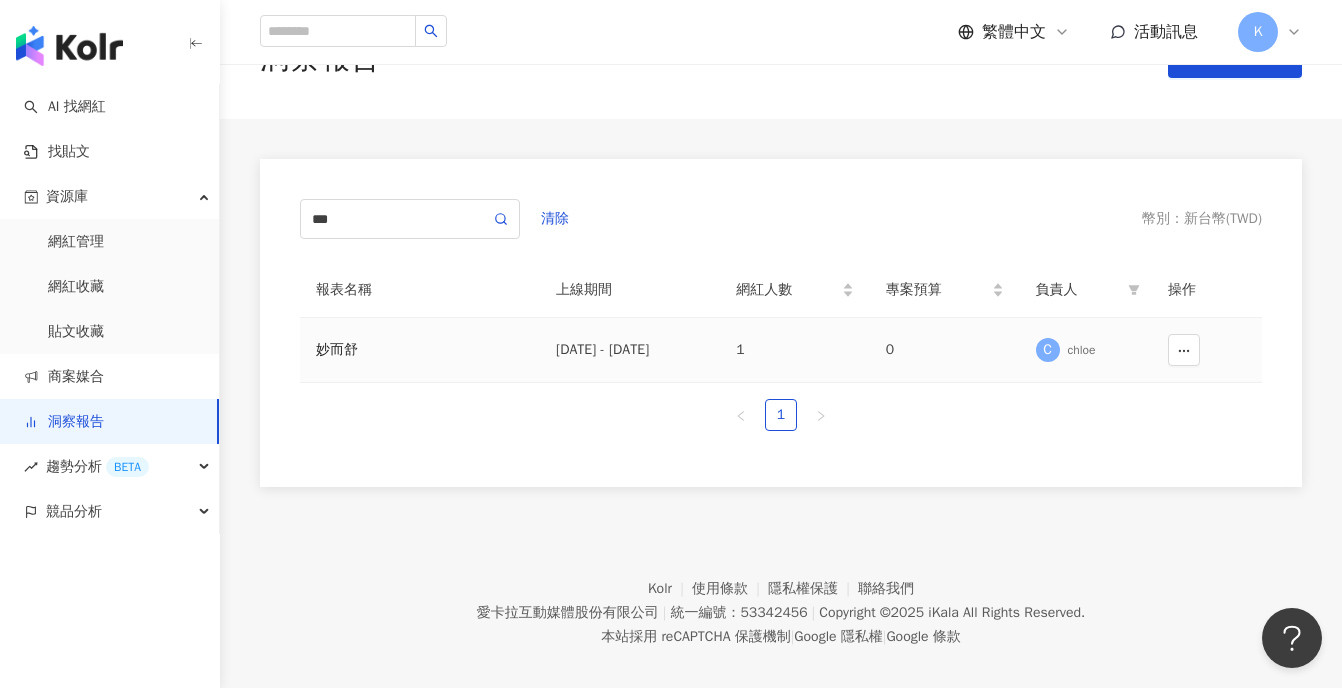 click on "[DATE] - [DATE]" at bounding box center [630, 350] 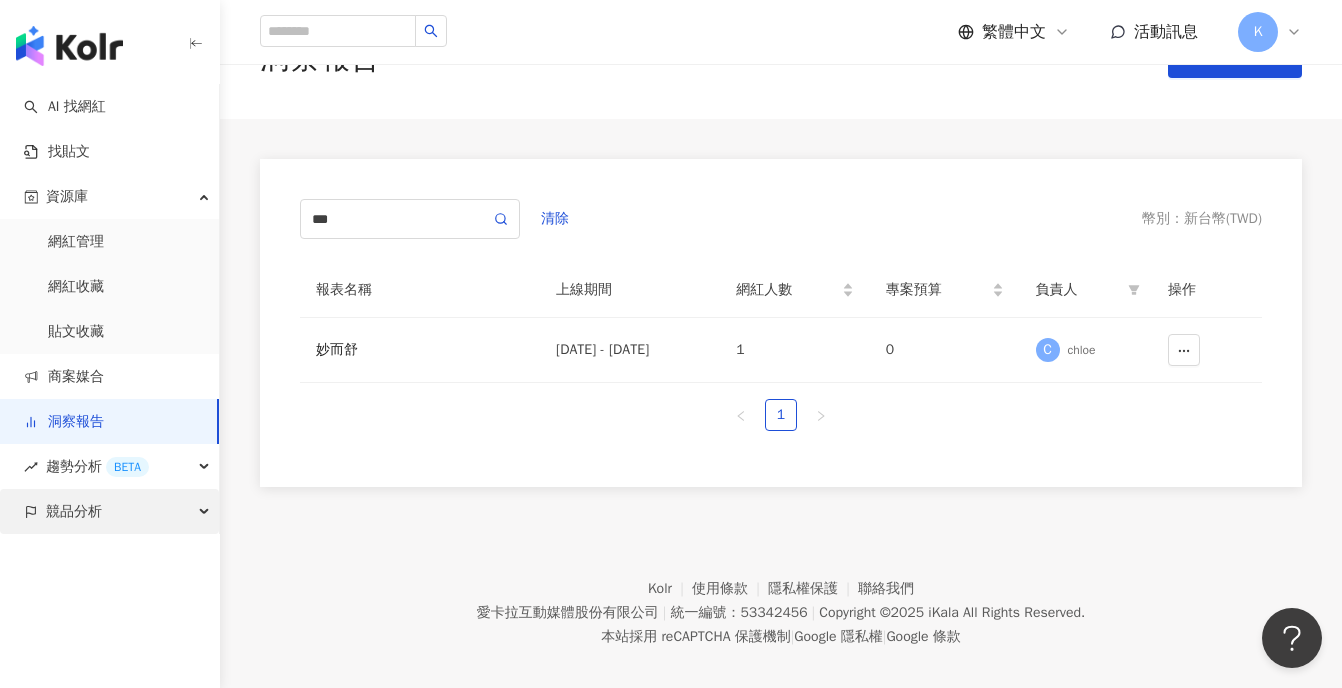 click on "競品分析" at bounding box center [109, 511] 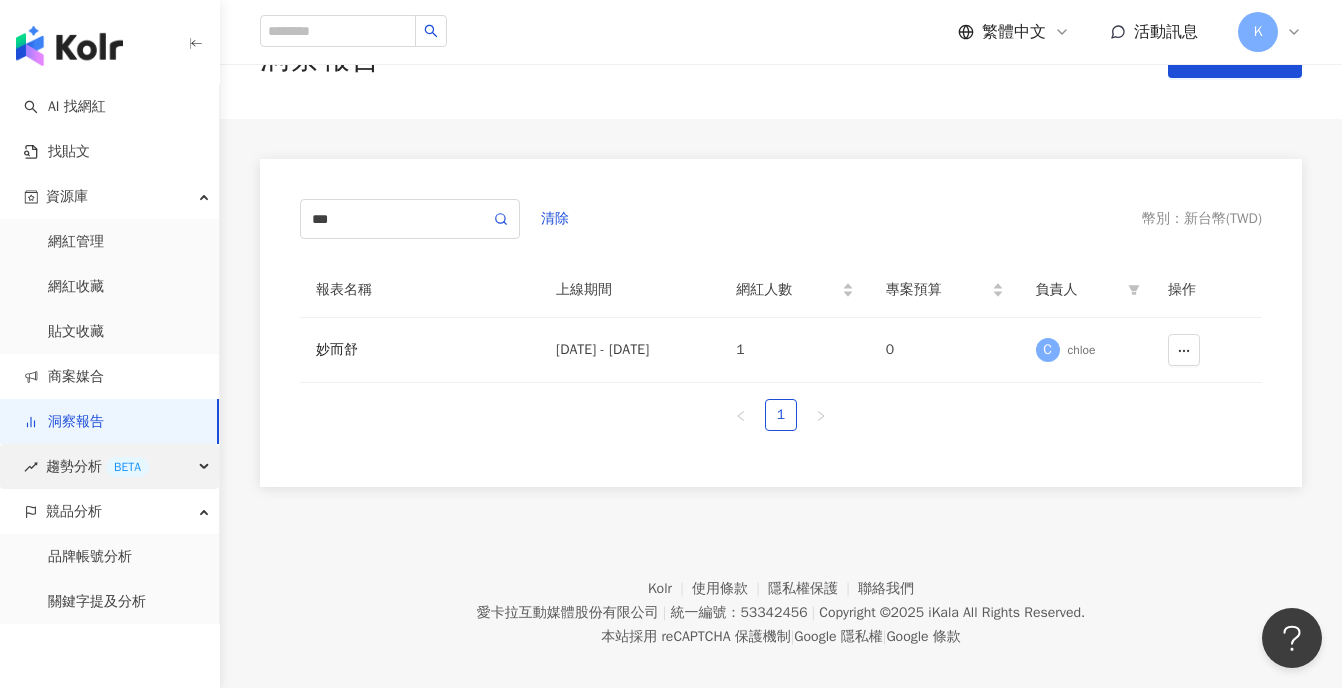 click on "趨勢分析 BETA" at bounding box center [109, 466] 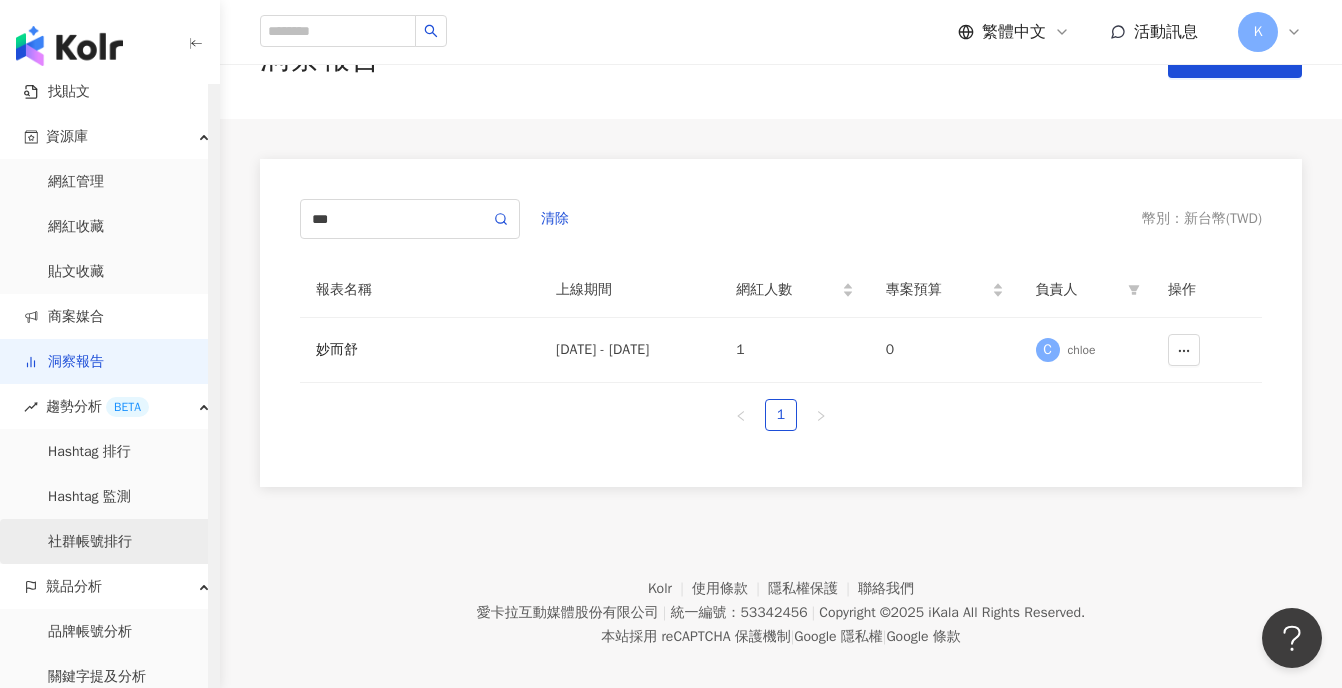 scroll, scrollTop: 71, scrollLeft: 0, axis: vertical 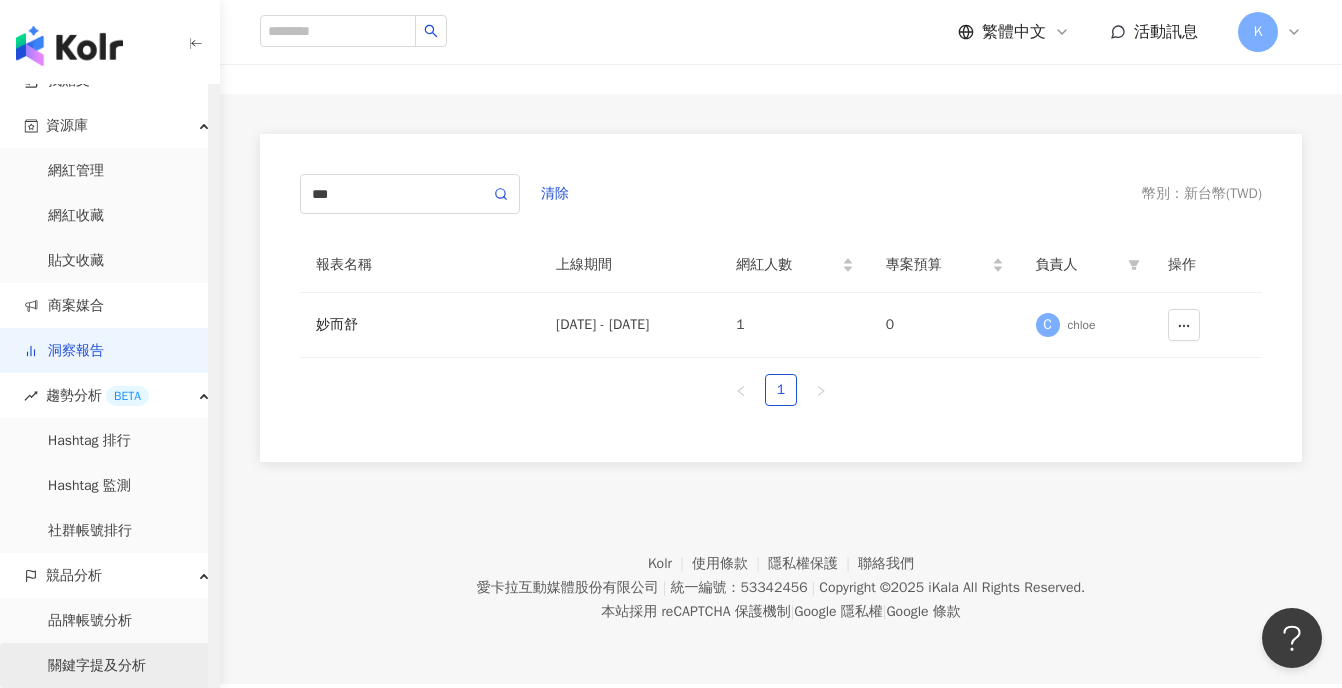 click on "關鍵字提及分析" at bounding box center (97, 666) 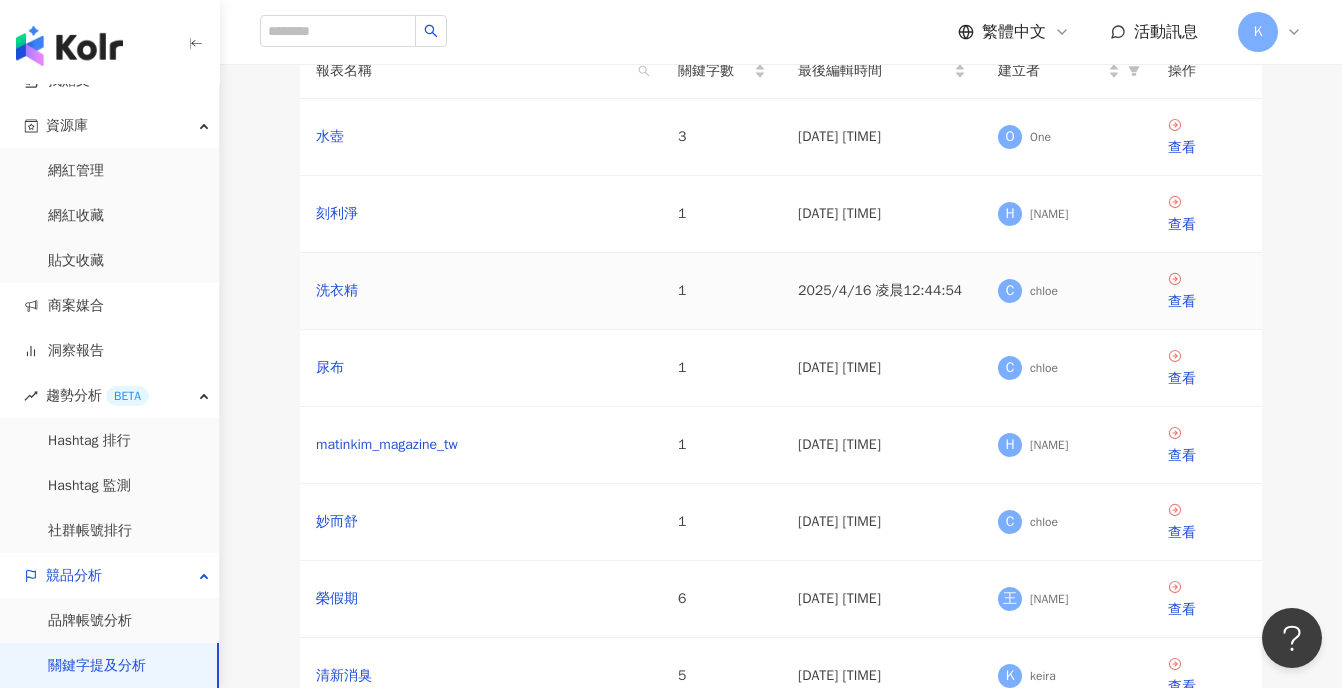 scroll, scrollTop: 312, scrollLeft: 0, axis: vertical 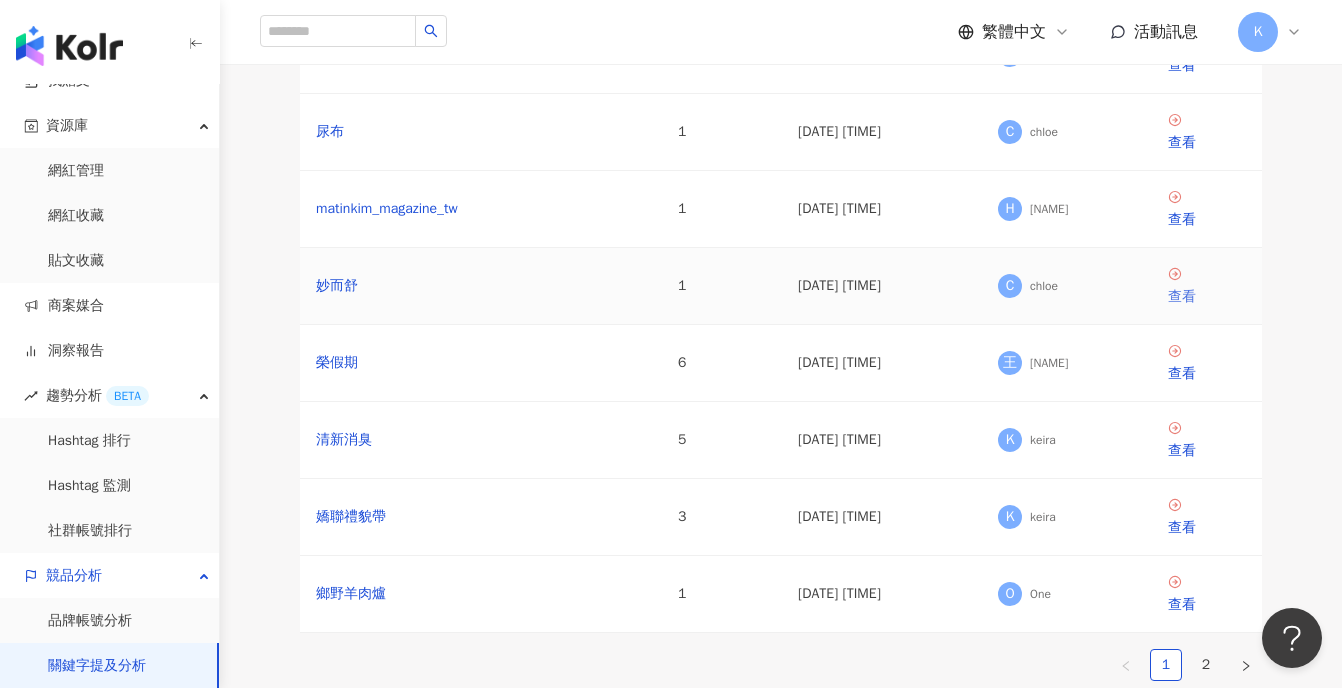 click on "查看" at bounding box center (1207, 297) 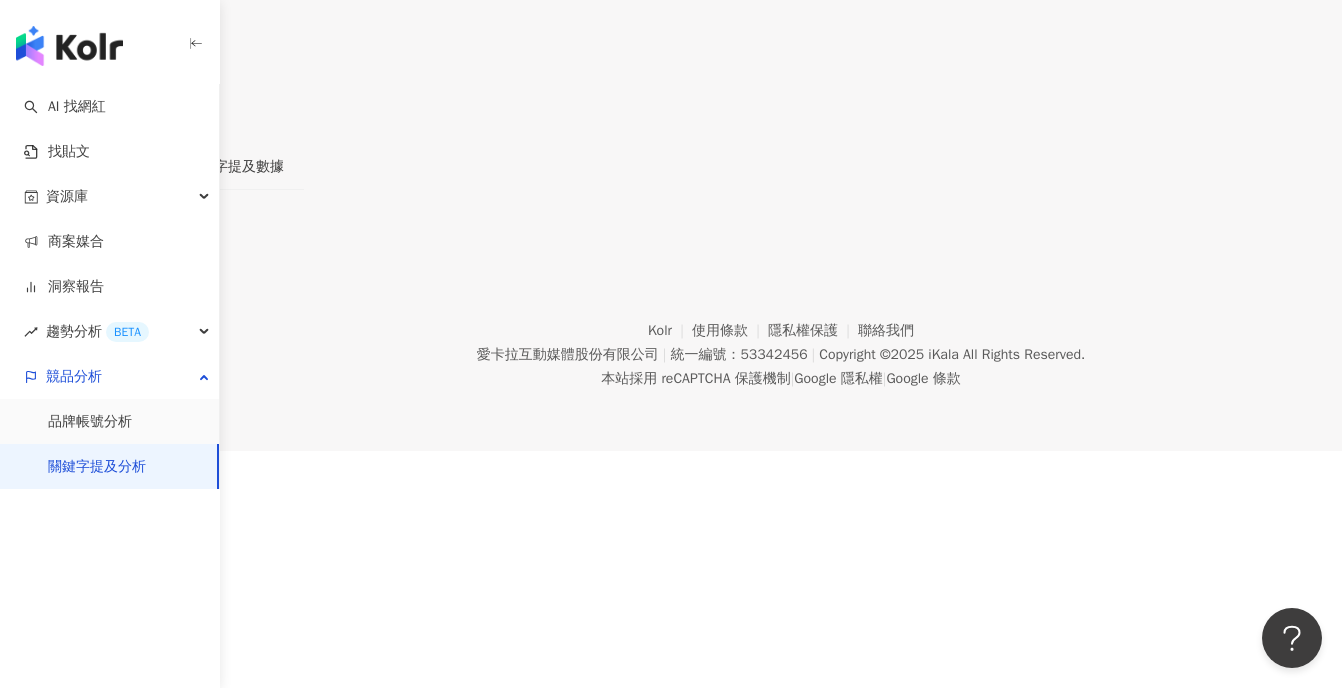 scroll, scrollTop: 0, scrollLeft: 0, axis: both 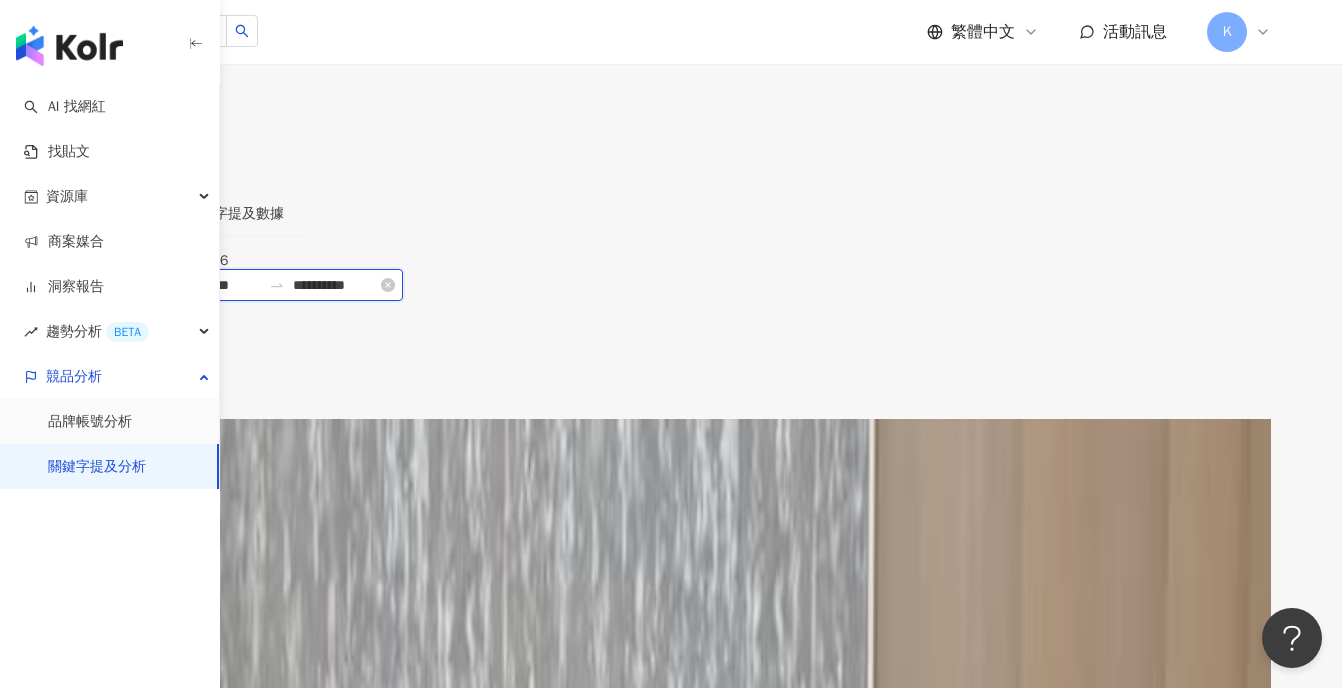 click on "**********" at bounding box center [219, 285] 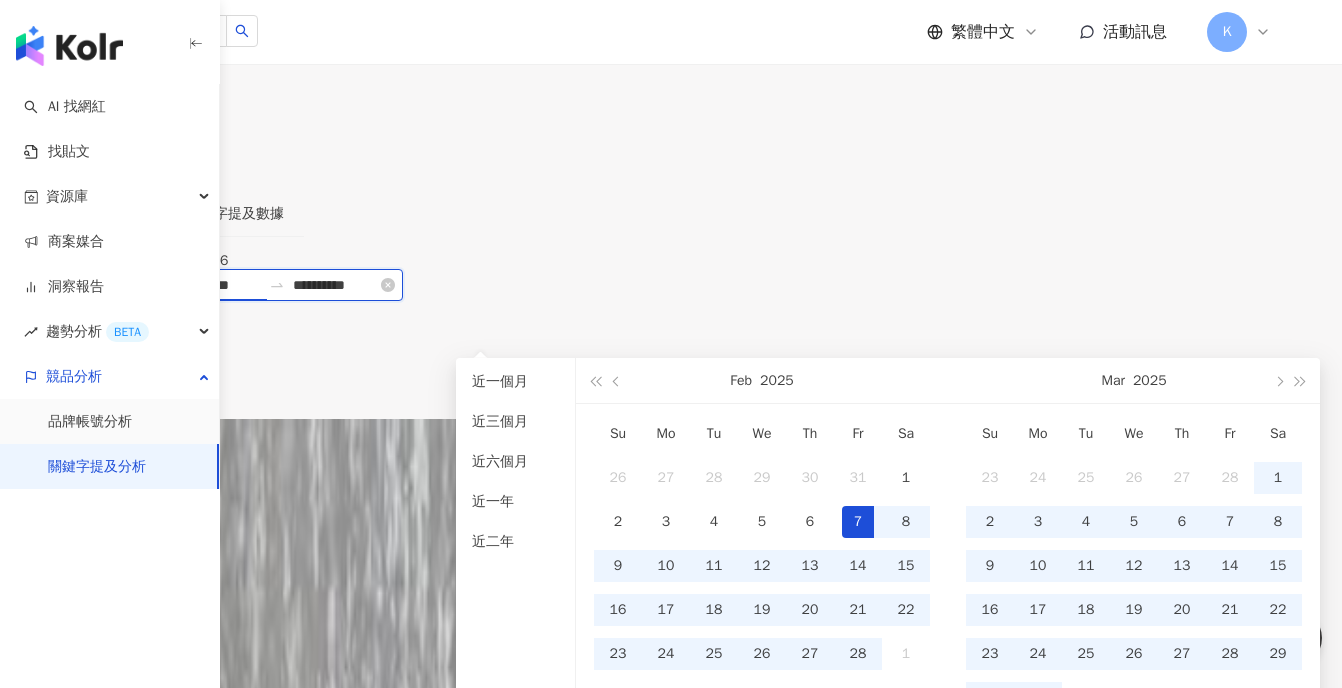 click on "**********" at bounding box center (219, 285) 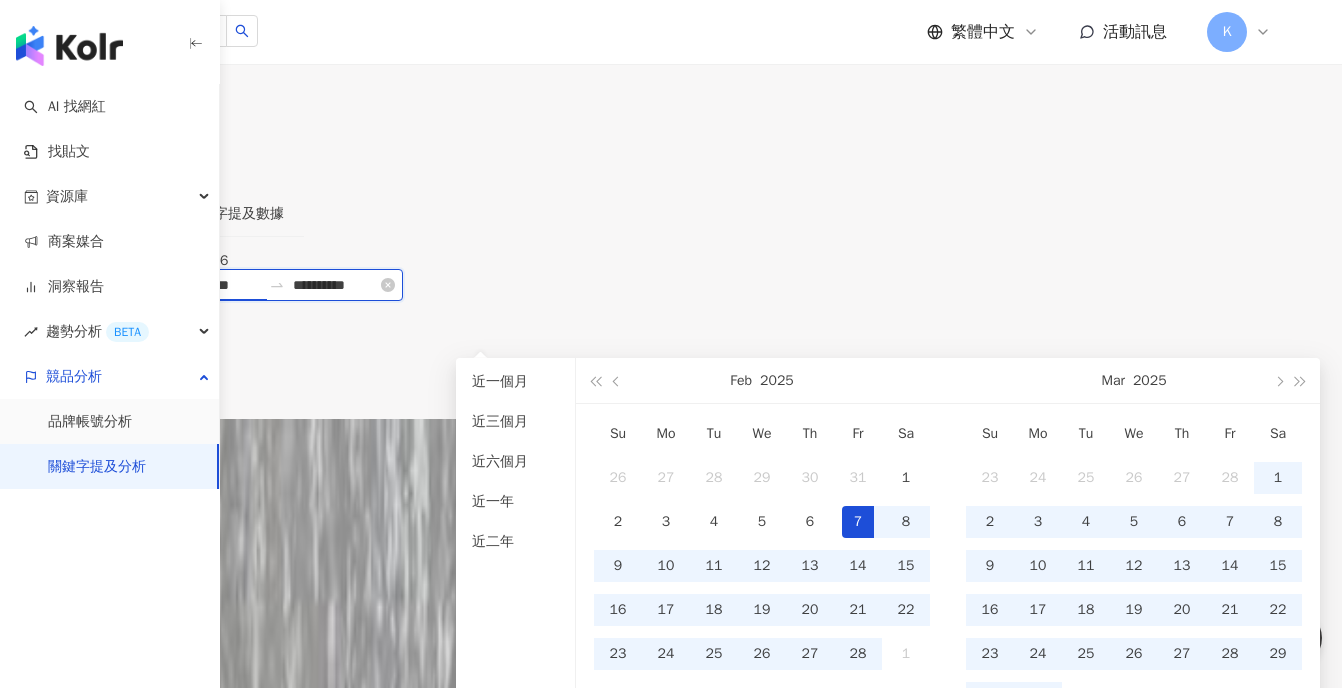 click on "**********" at bounding box center [219, 285] 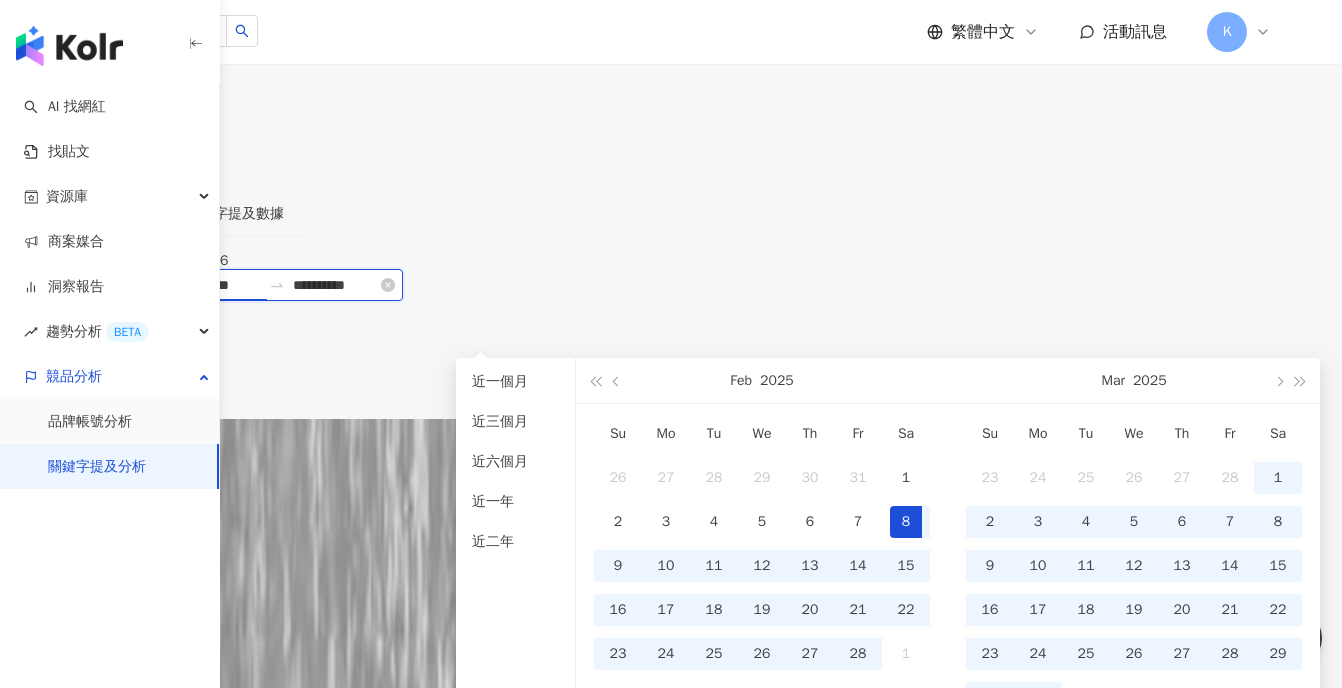 type on "**********" 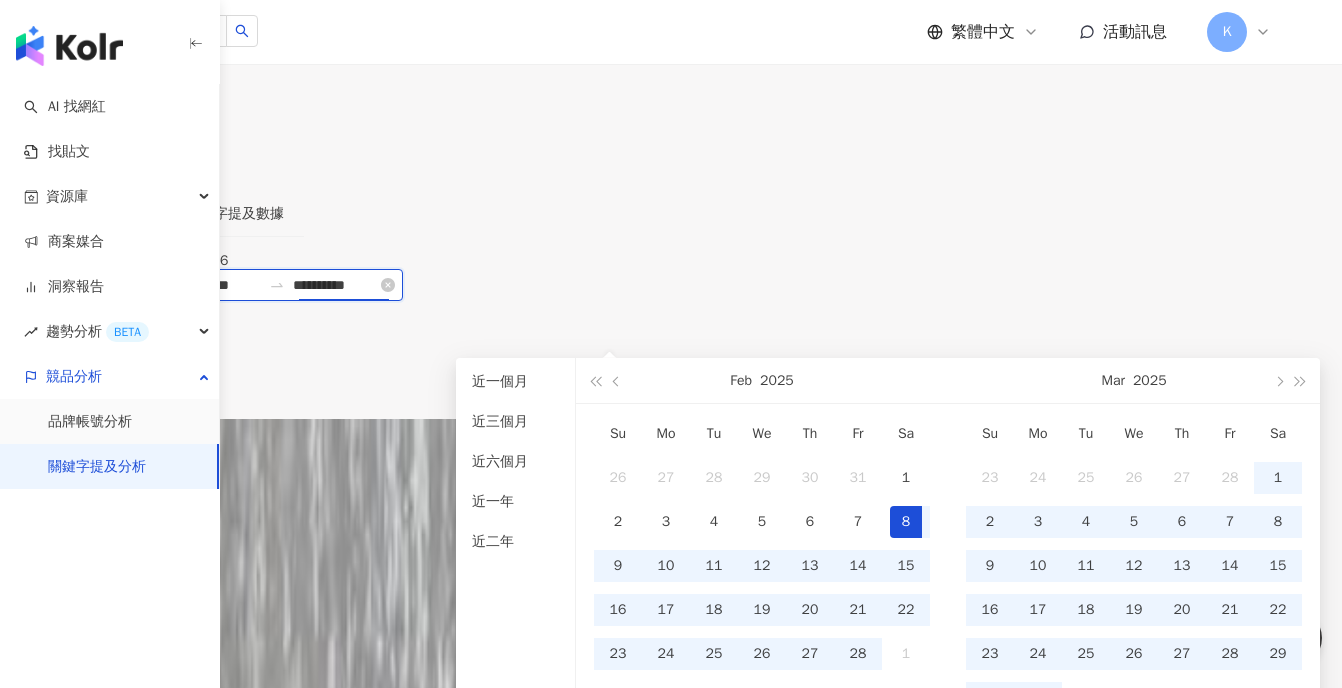 click on "**********" at bounding box center (335, 285) 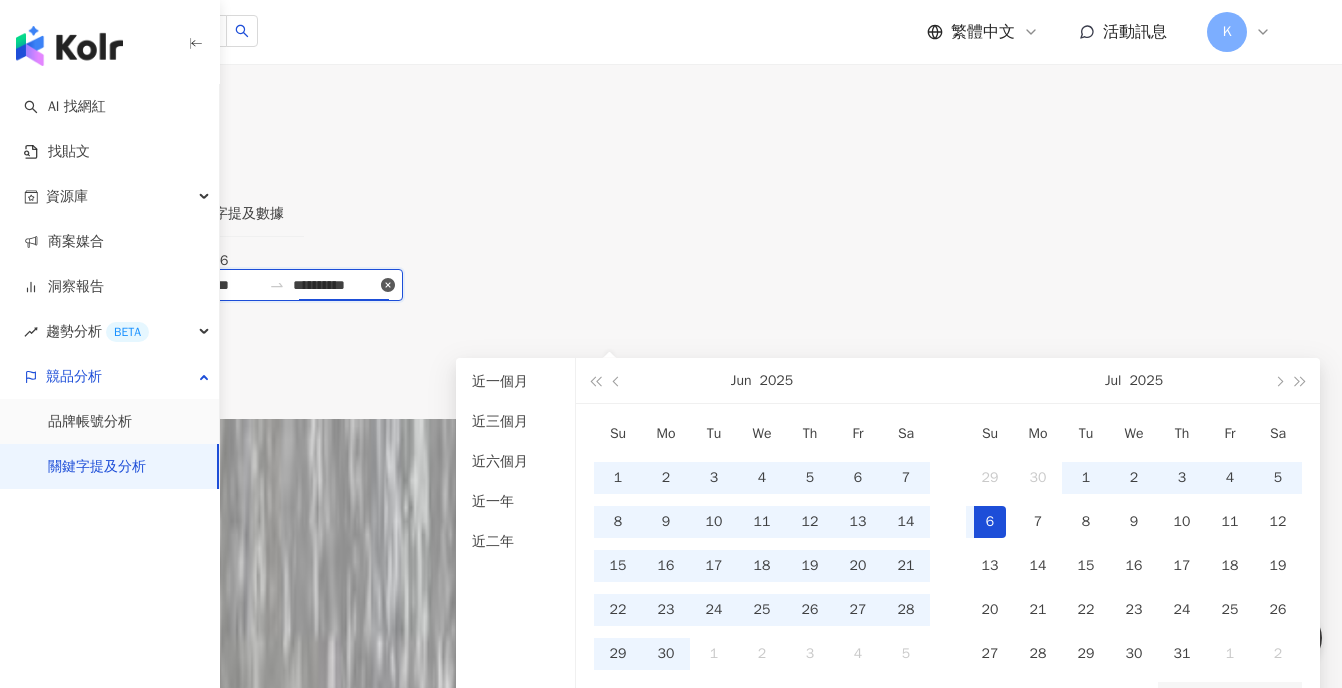 drag, startPoint x: 647, startPoint y: 330, endPoint x: 685, endPoint y: 331, distance: 38.013157 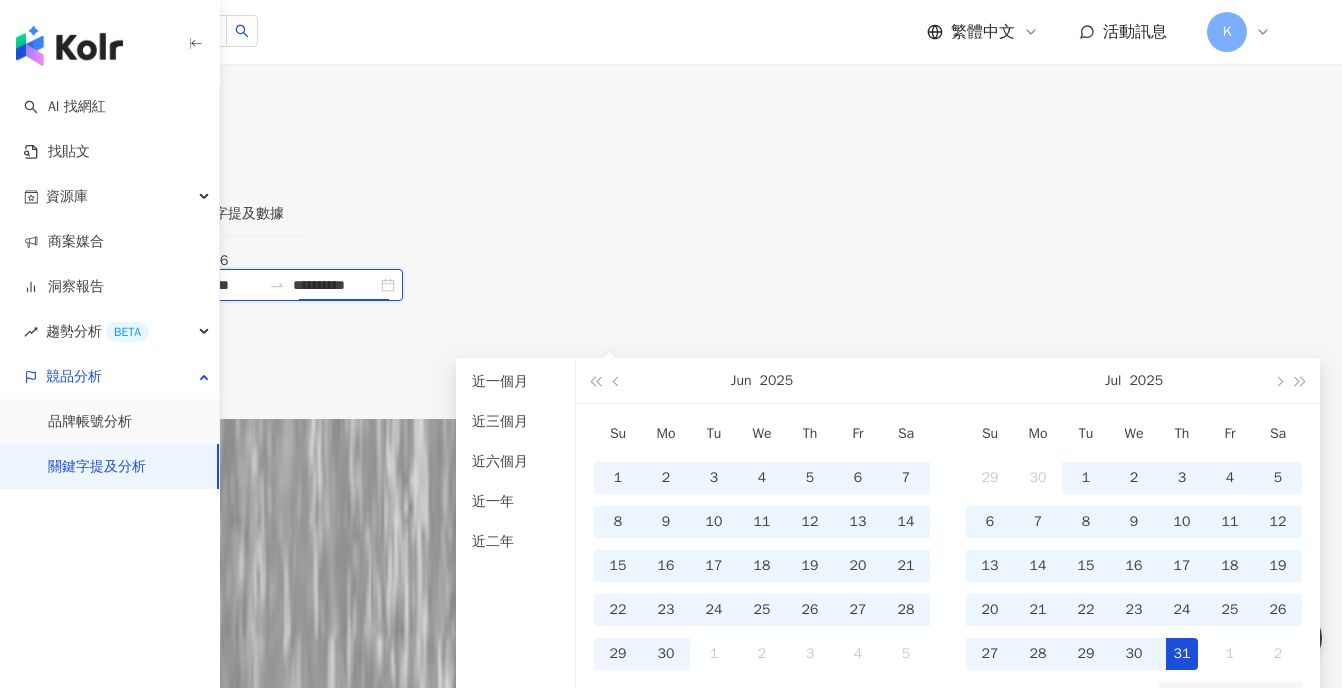 type on "**********" 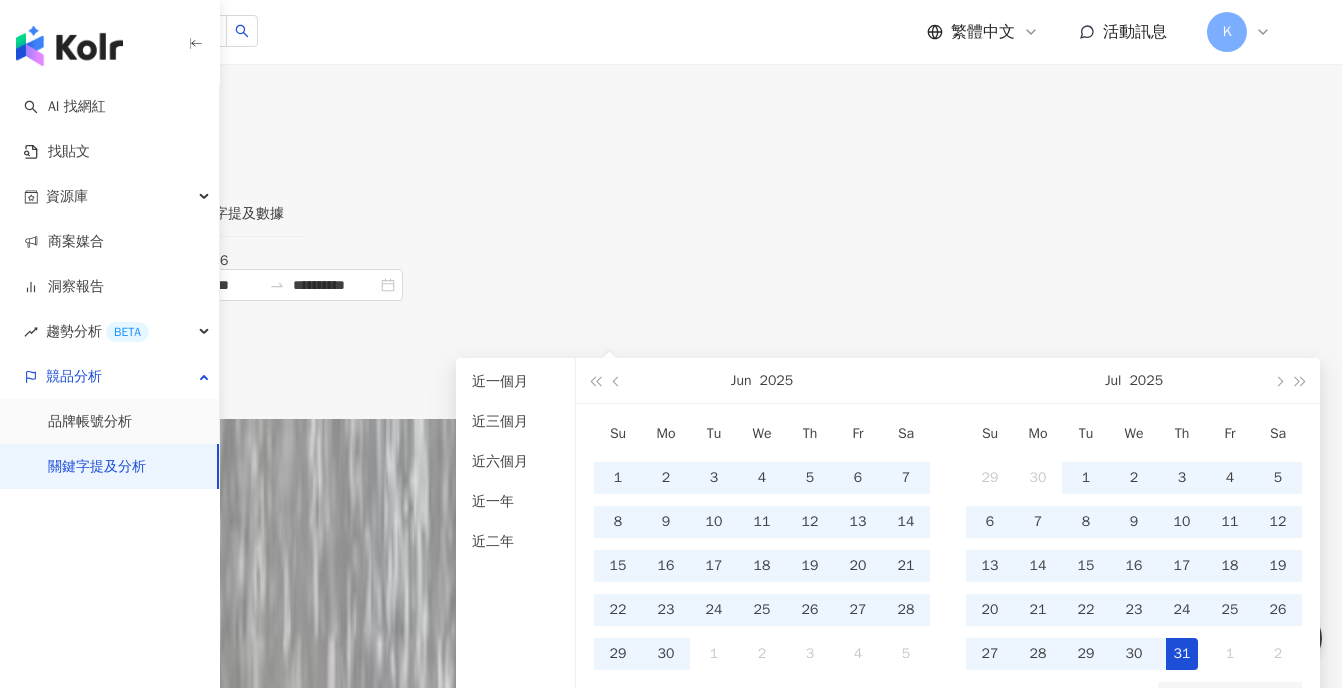 type on "**********" 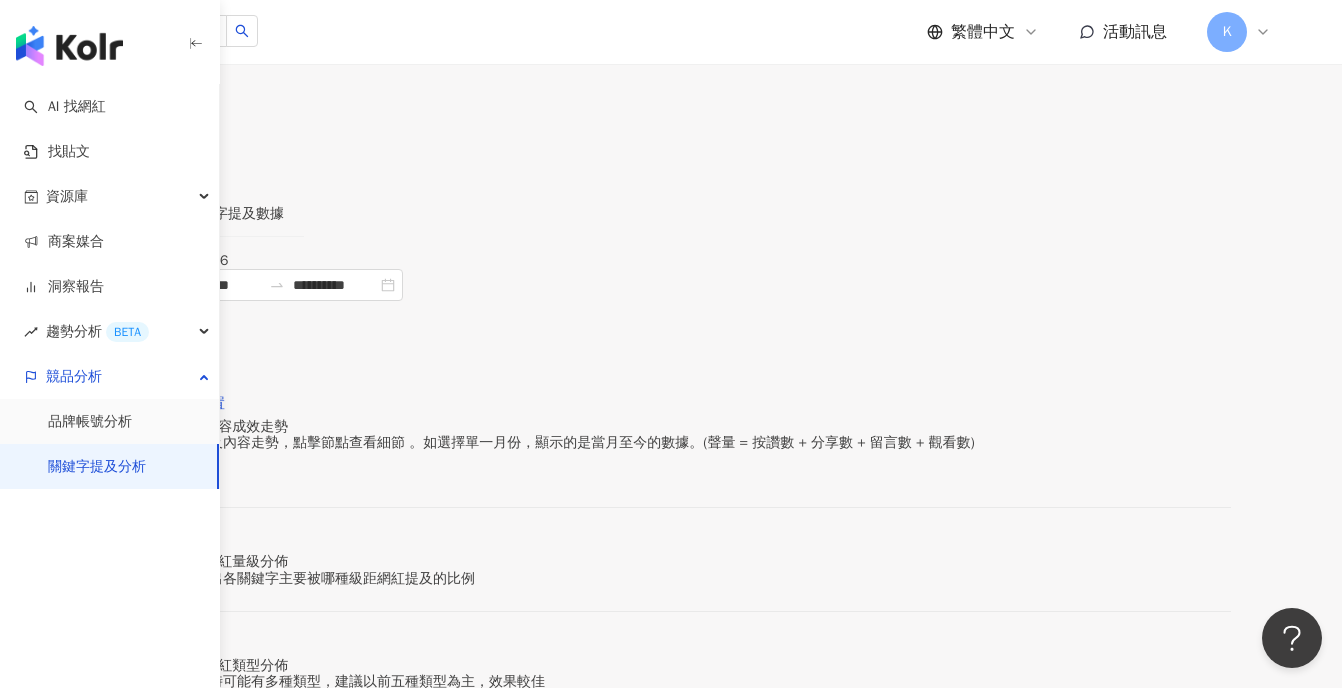 type on "**********" 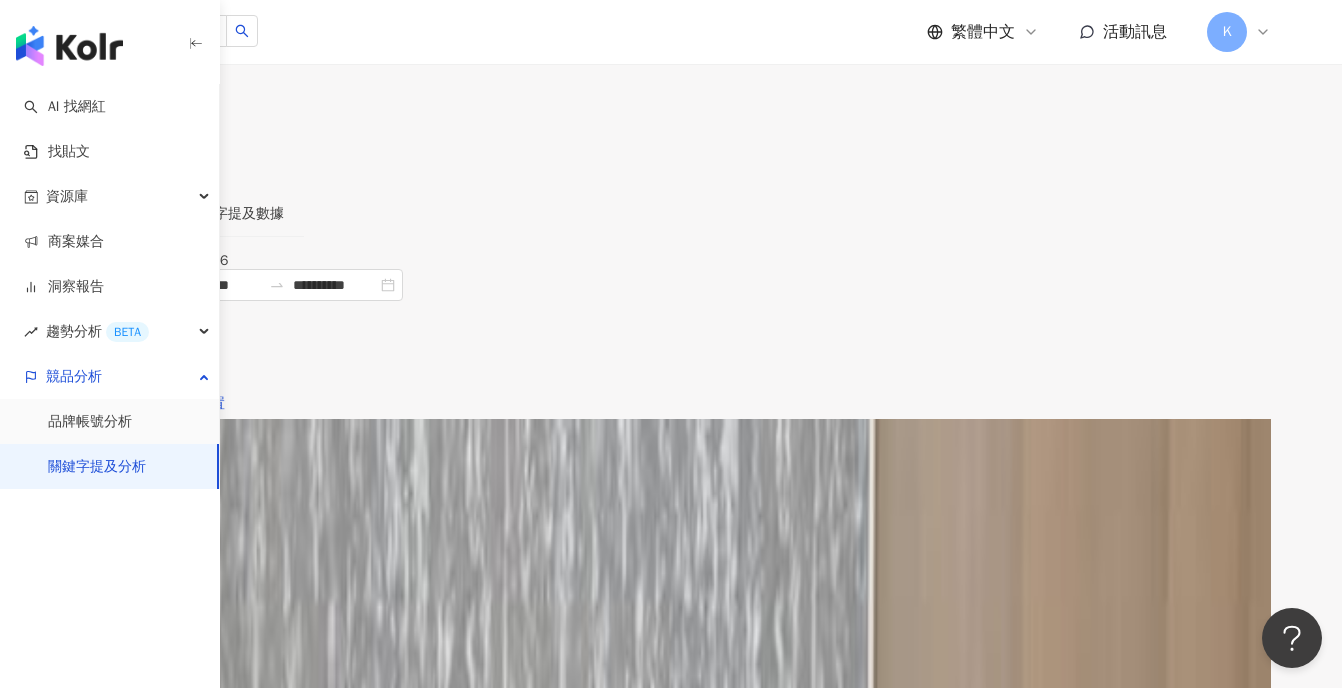 click on "Instagram 提及內容成效走勢 觀看各月份的提及內容走勢，點擊節點查看細節 。如選擇單一月份，顯示的是當月至今的數據。(聲量 = 按讚數 + 分享數 + 留言數 + 觀看數) 聲量" at bounding box center (671, 451) 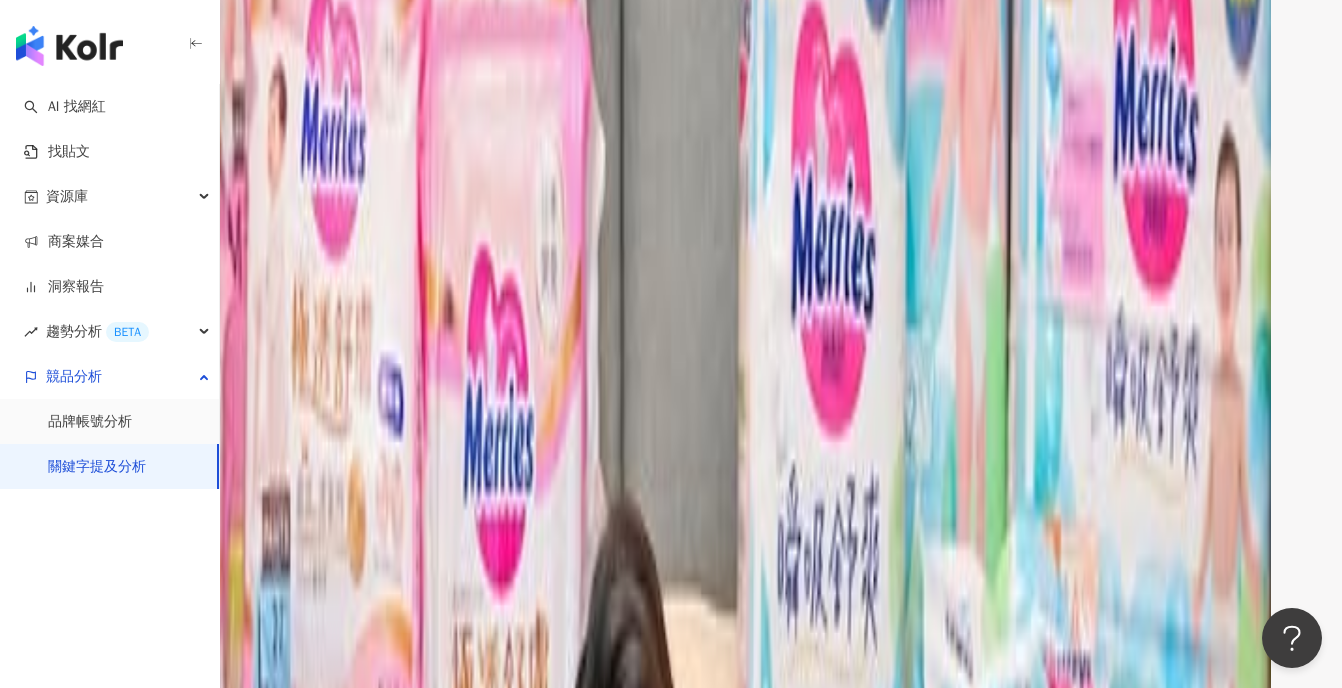 scroll, scrollTop: 3006, scrollLeft: 0, axis: vertical 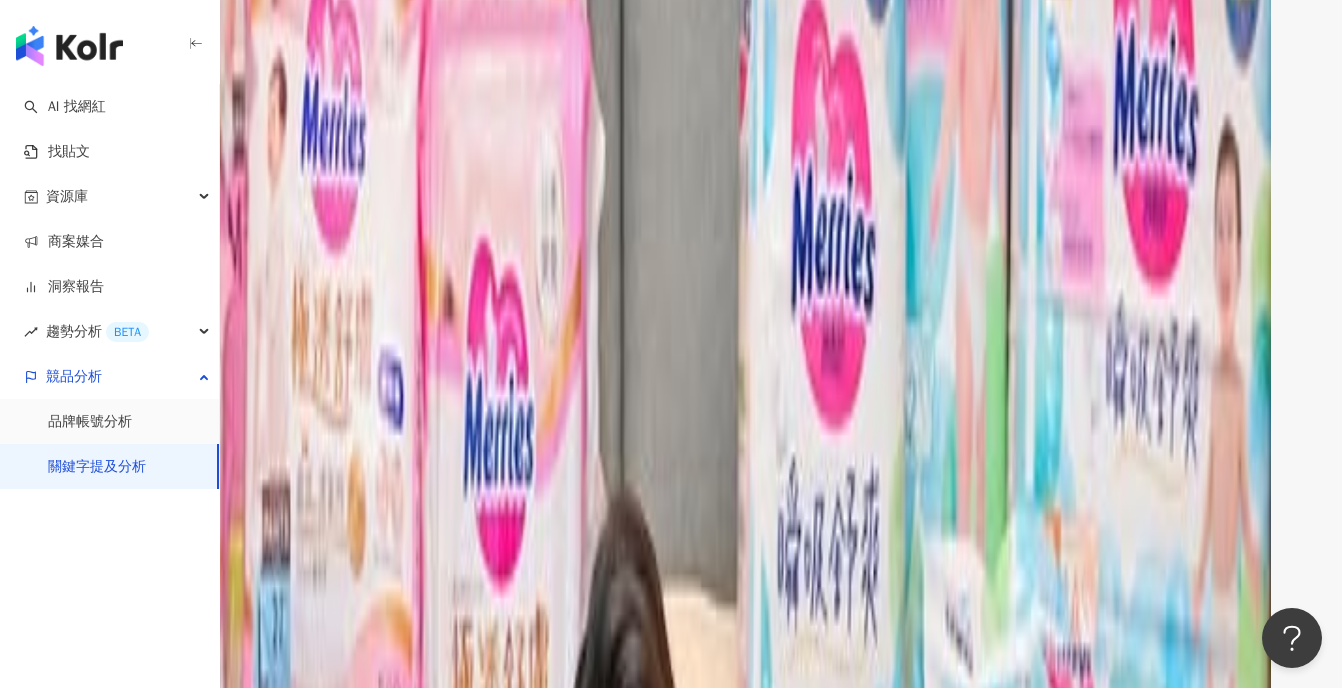 click on "互動最高 觀看最高 聲量最高 最新內容" at bounding box center (671, 802) 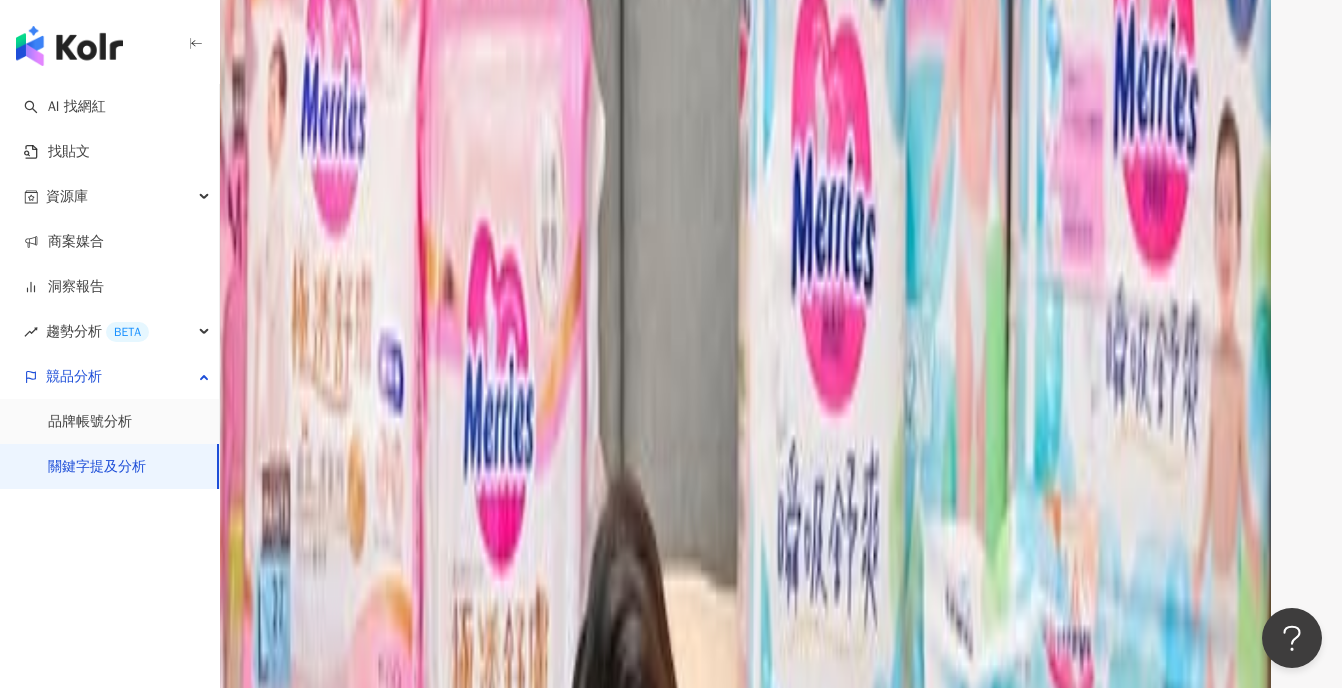 click on "Instagram 提及貼文內容 TOP 10 了解關鍵字討論熱度最高和最新的內容" at bounding box center (671, 746) 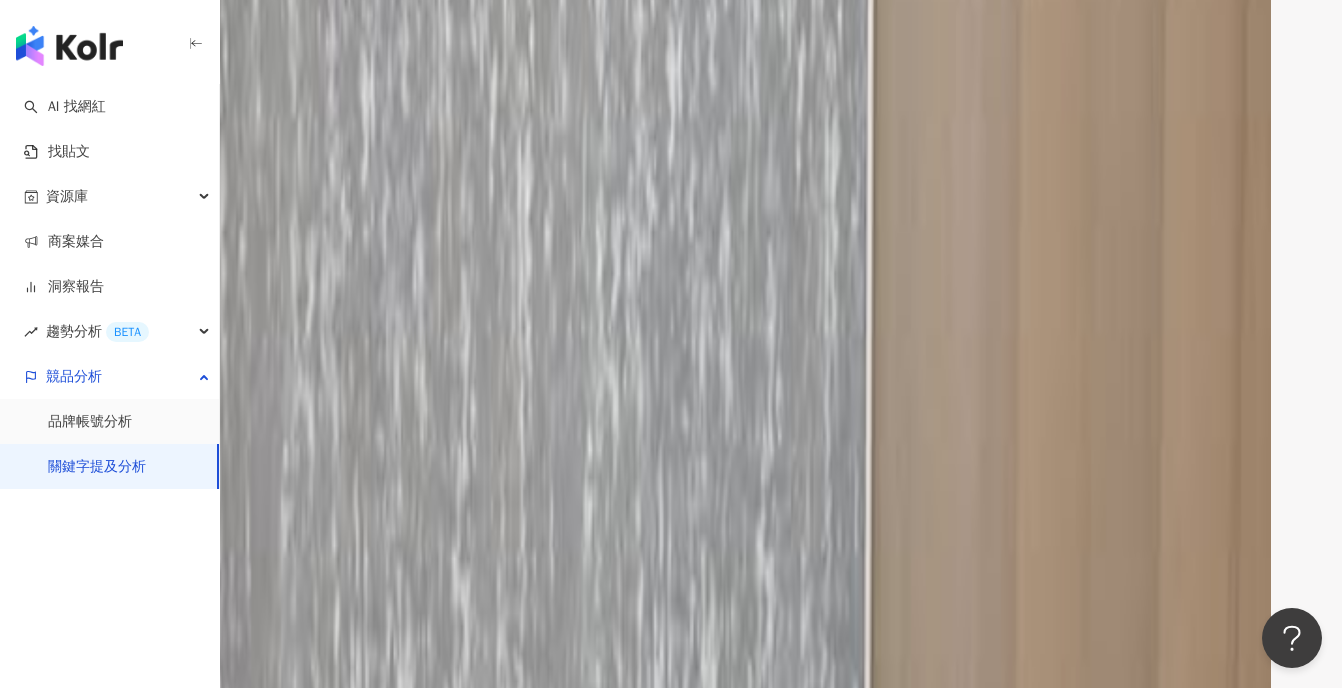 scroll, scrollTop: 134, scrollLeft: 0, axis: vertical 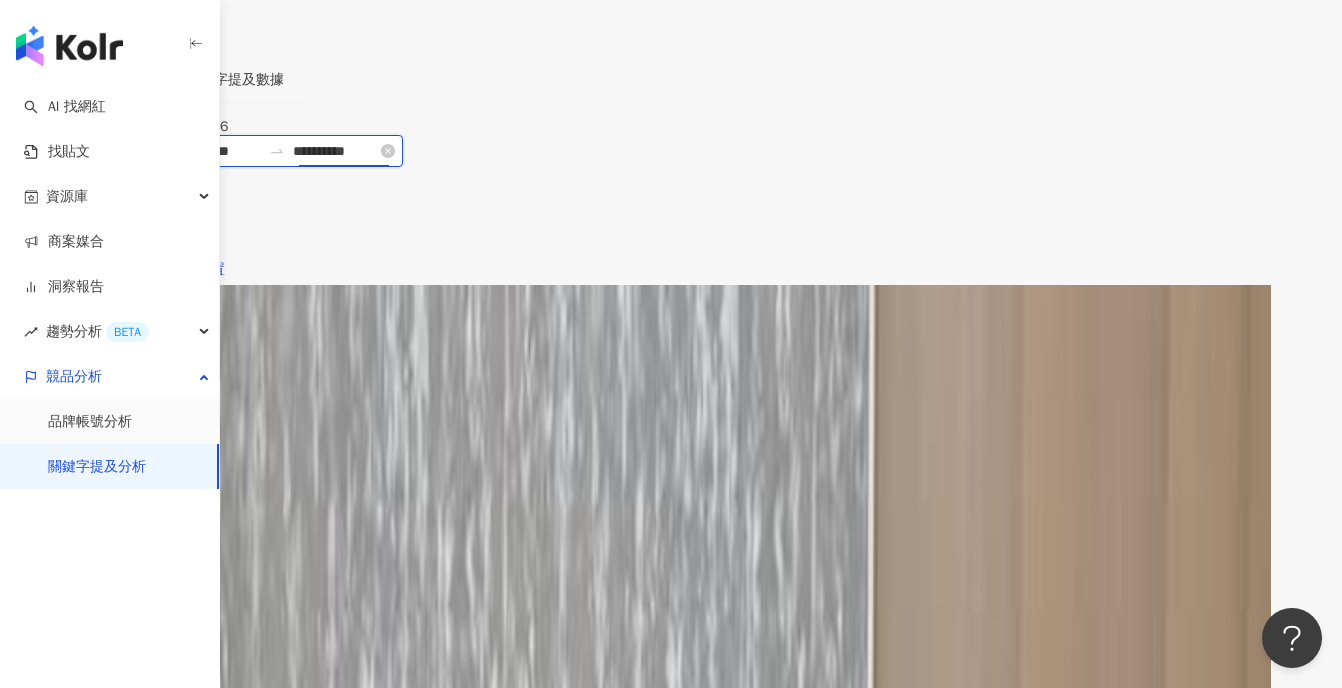click on "**********" at bounding box center [335, 151] 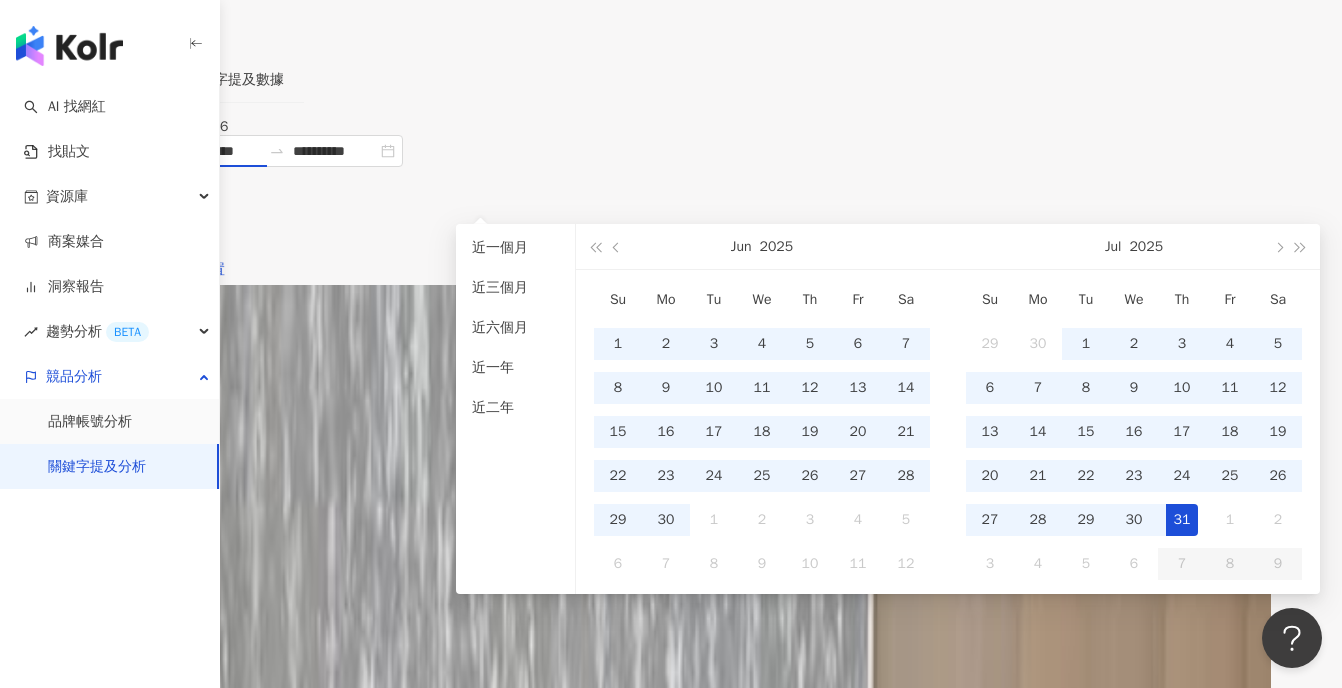 type on "**********" 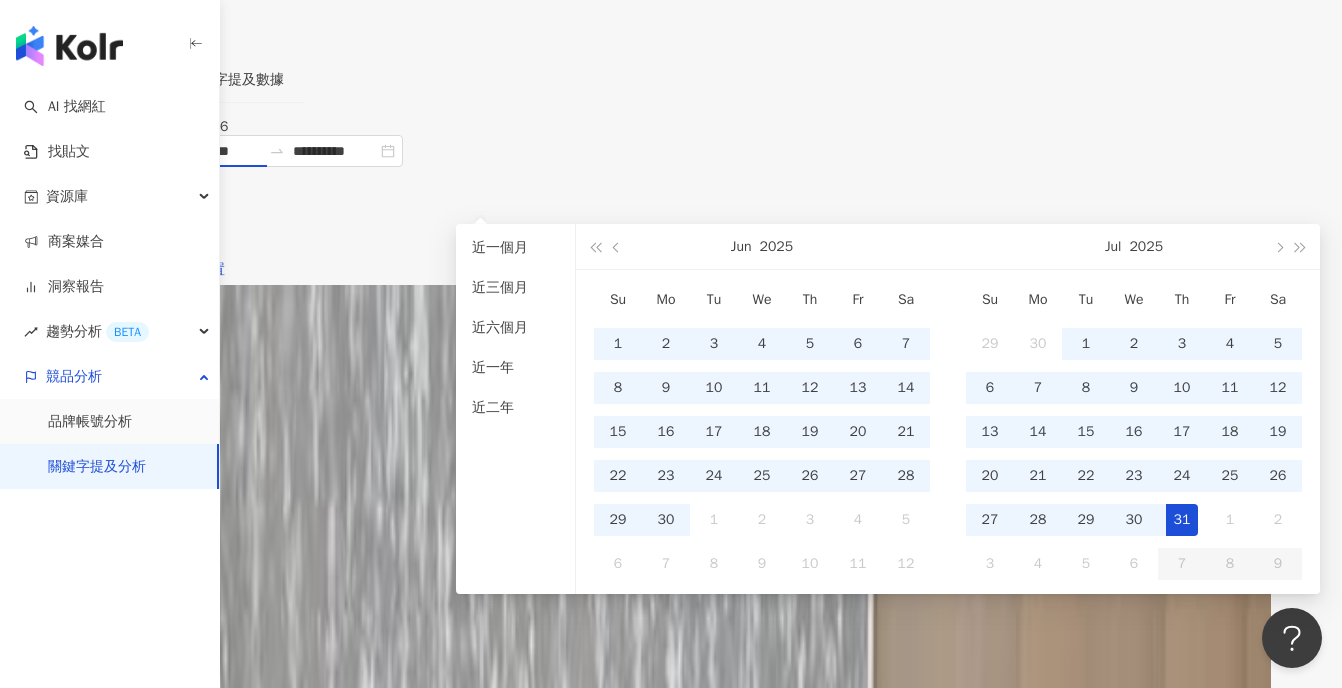 drag, startPoint x: 871, startPoint y: 106, endPoint x: 887, endPoint y: 113, distance: 17.464249 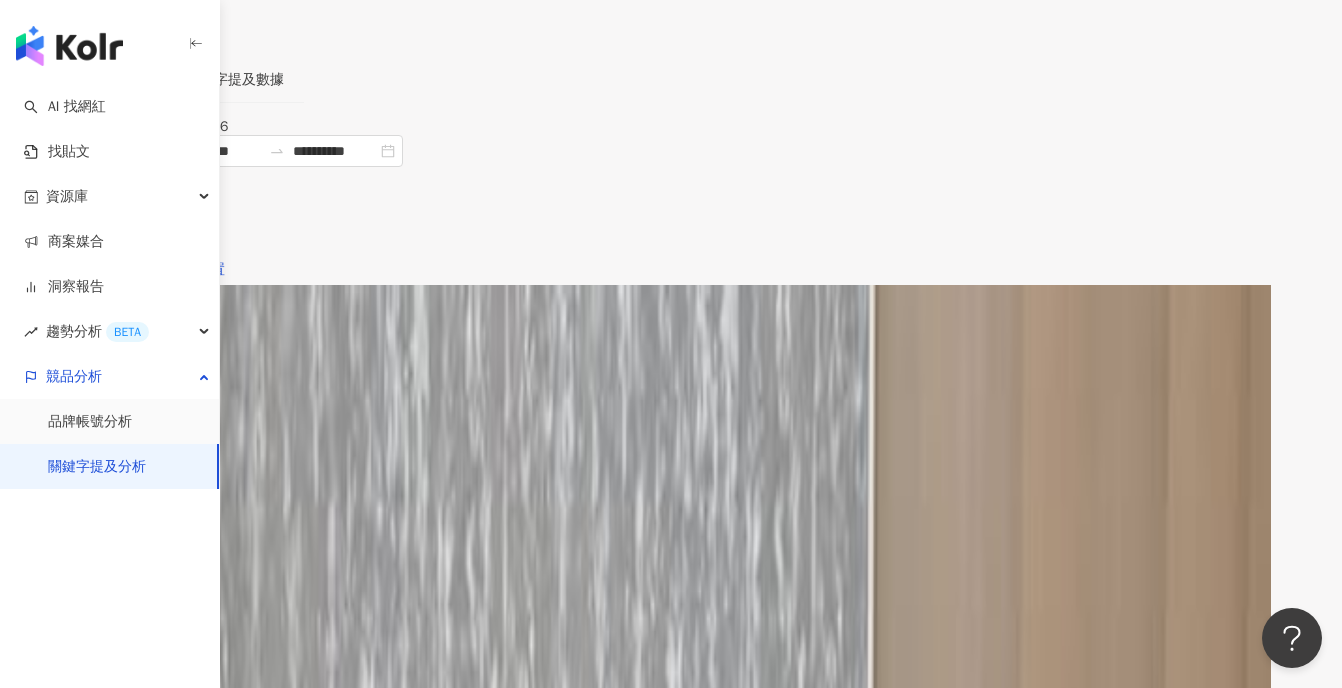 click on "進階篩選" at bounding box center (137, 270) 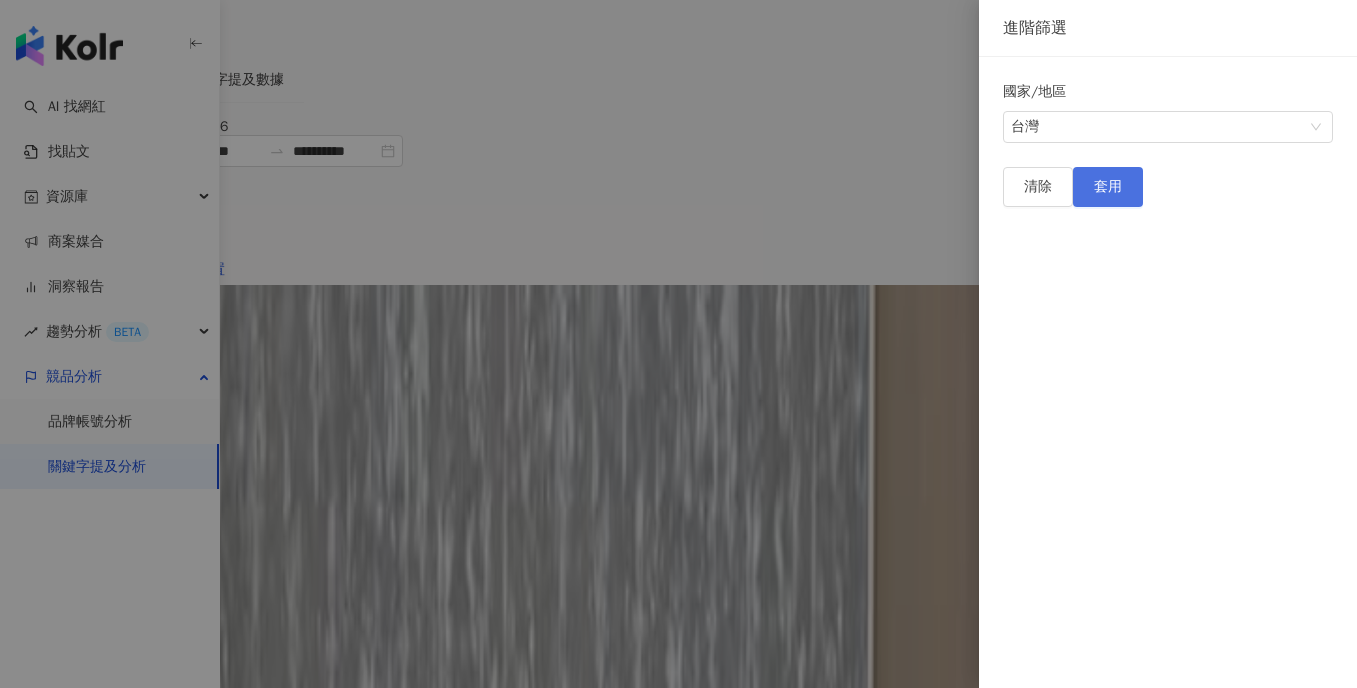 click on "套用" at bounding box center [1108, 187] 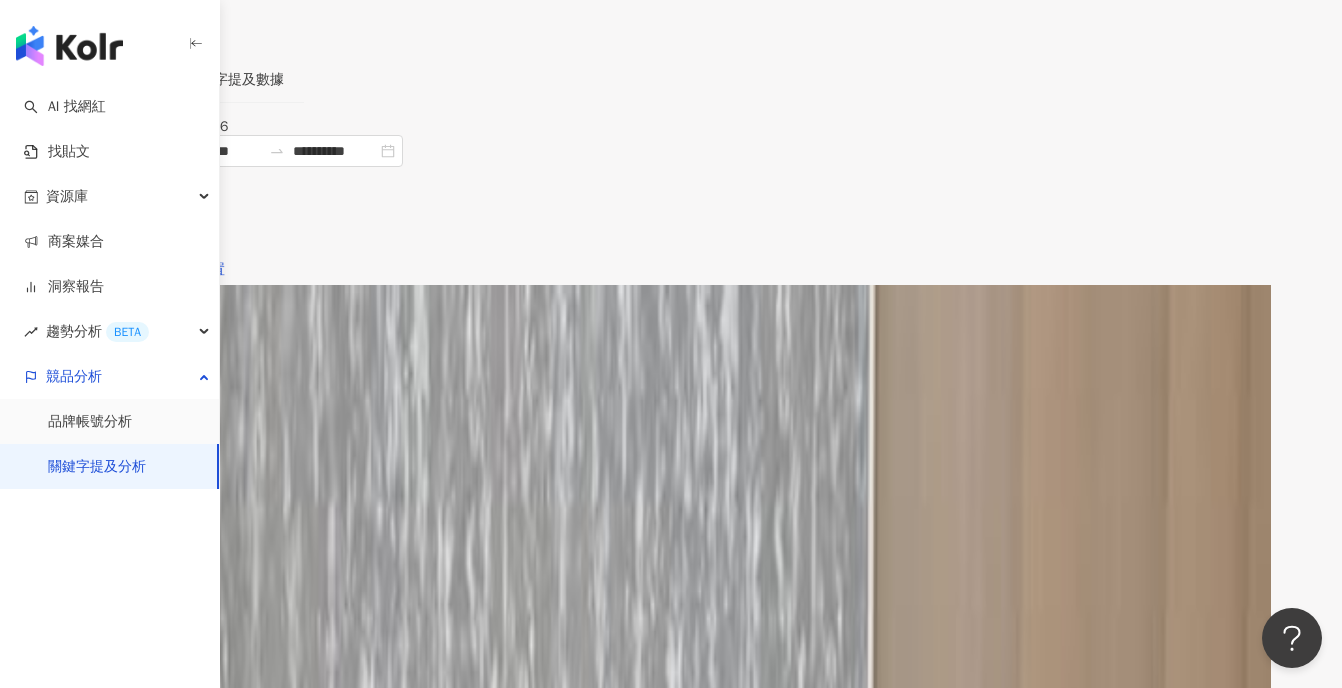 click on "Instagram 提及內容成效走勢 觀看各月份的提及內容走勢，點擊節點查看細節 。如選擇單一月份，顯示的是當月至今的數據。(聲量 = 按讚數 + 分享數 + 留言數 + 觀看數) 聲量" at bounding box center (671, 317) 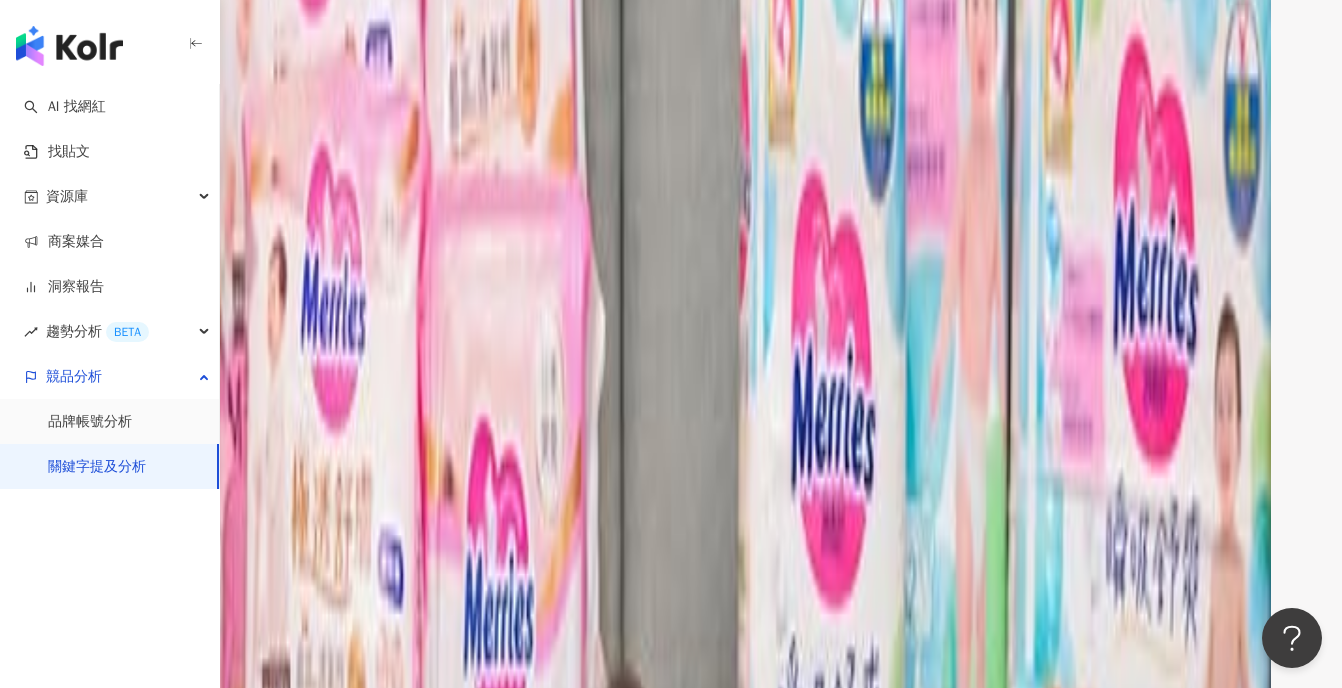 scroll, scrollTop: 2987, scrollLeft: 0, axis: vertical 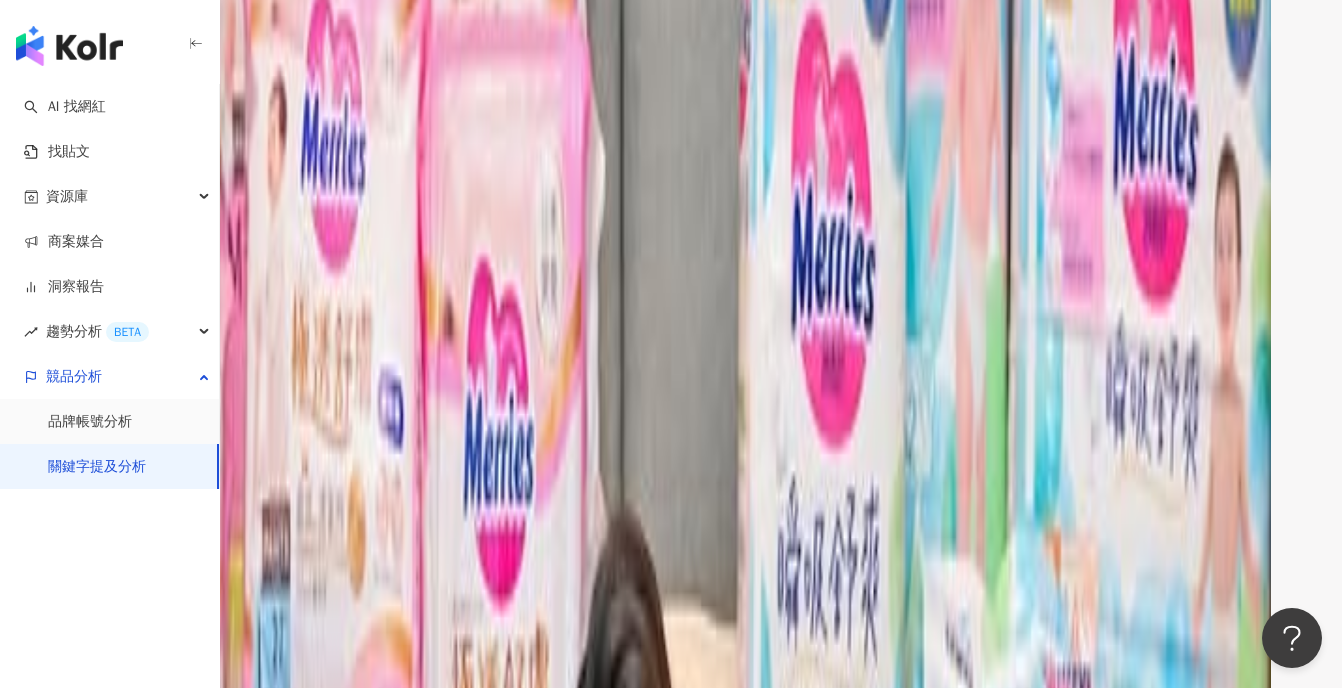 click on "互動最高 觀看最高 聲量最高 最新內容" at bounding box center [671, 821] 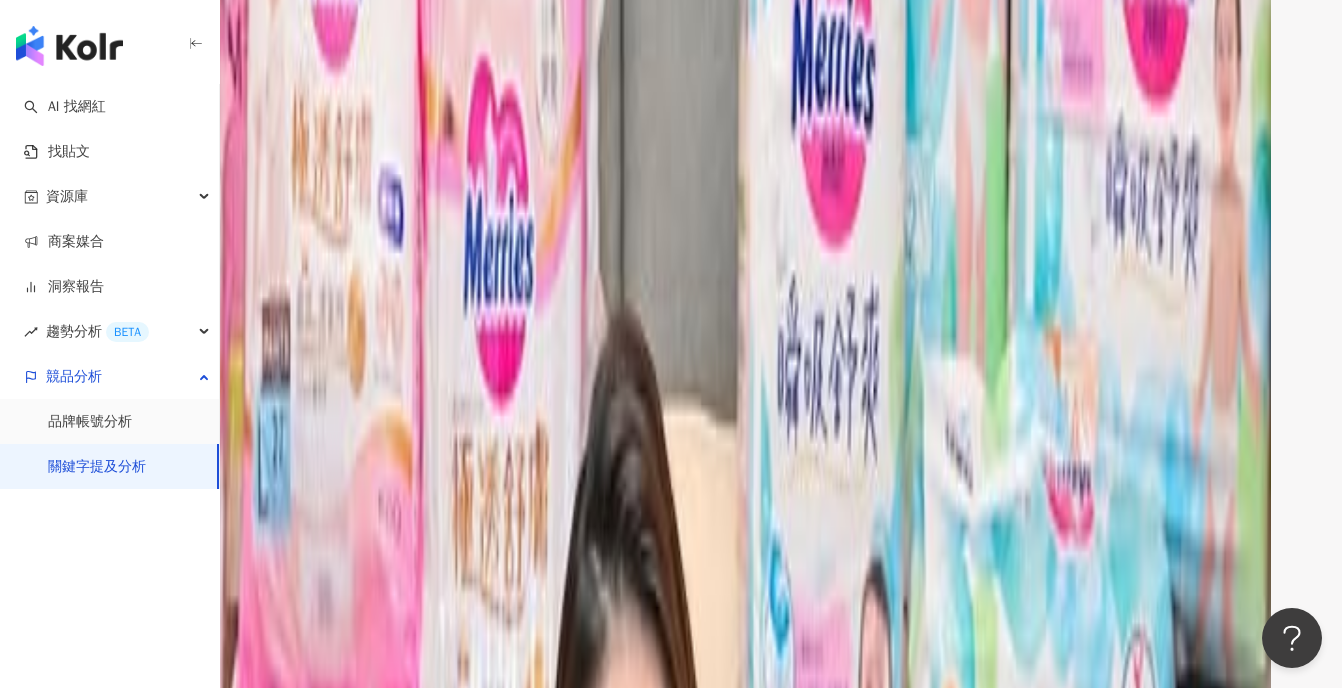 scroll, scrollTop: 3189, scrollLeft: 0, axis: vertical 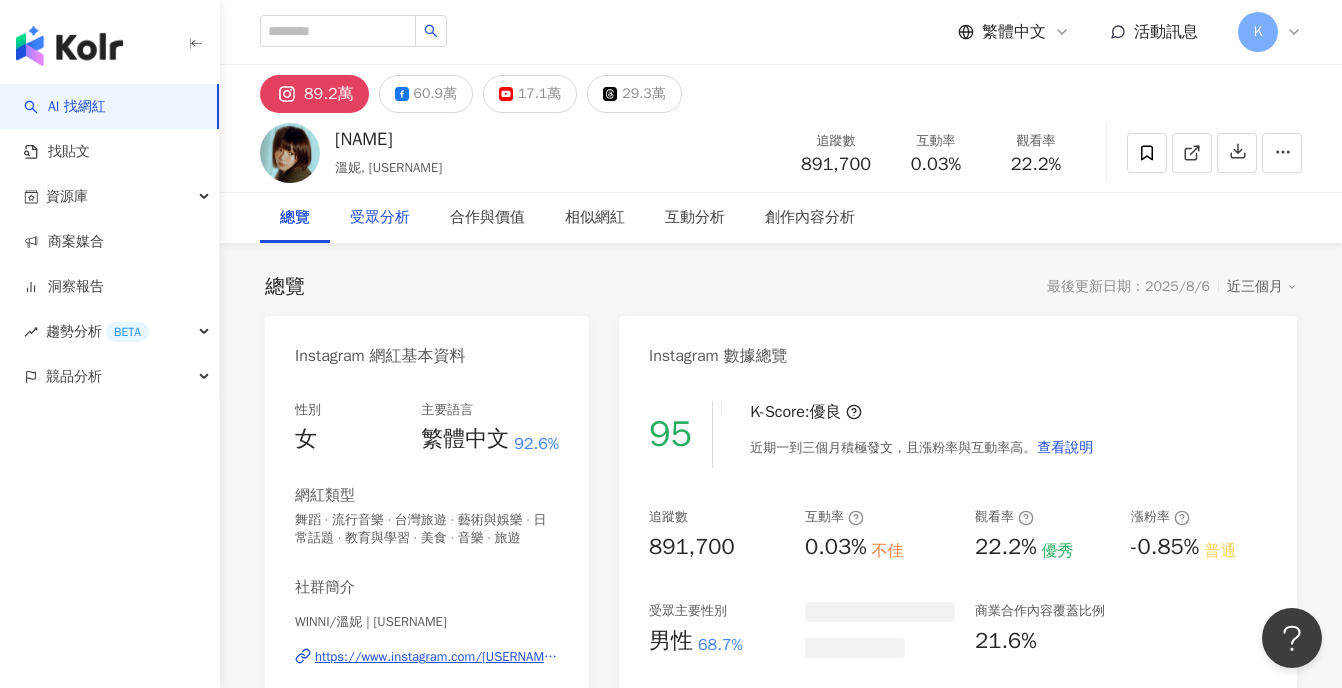 click on "受眾分析" at bounding box center (380, 218) 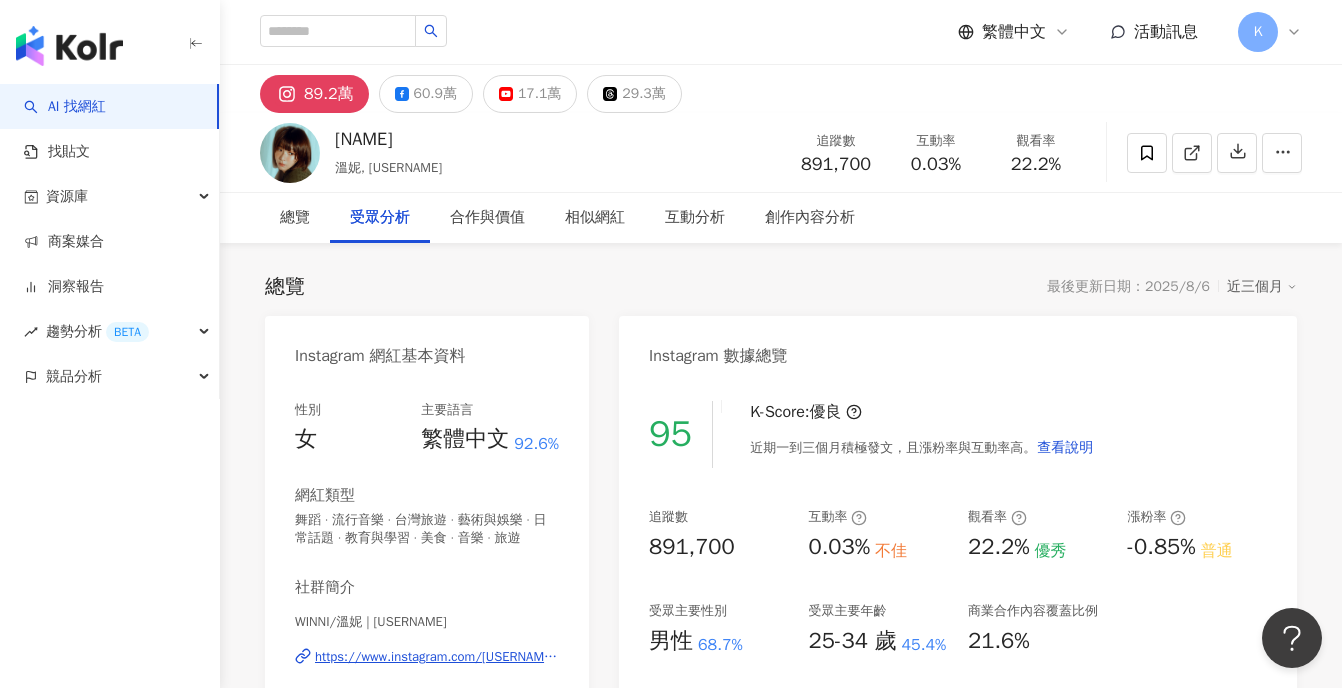 click on "AI Instagram 受眾樣貌分析" at bounding box center [418, 1941] 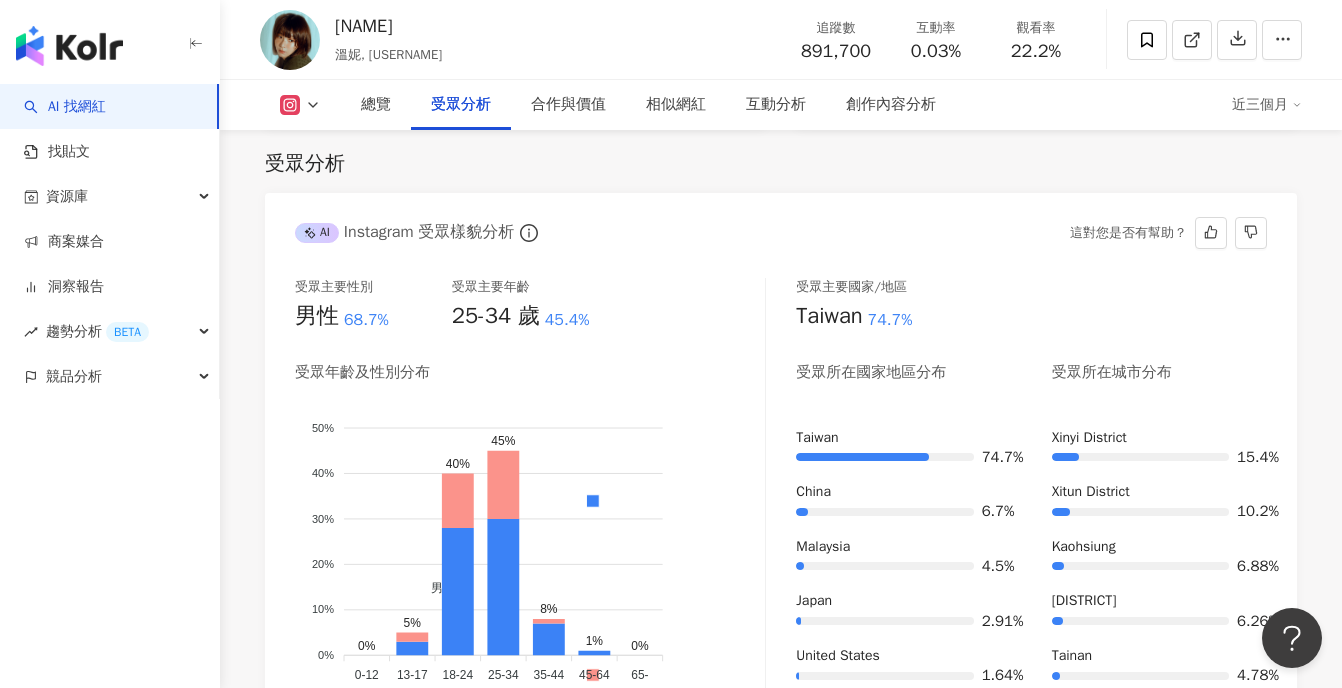 click on "受眾主要性別   男性 68.7% 受眾主要年齡   25-34 歲 45.4% 受眾年齡及性別分布 男性 女性 50% 50% 40% 40% 30% 30% 20% 20% 10% 10% 0% 0% 0% 5% 40% 45% 8% 1% 0% 0-12 0-12 13-17 13-17 18-24 18-24 25-34 25-34 35-44 35-44 45-64 45-64 65- 65- 18-24 女性:  12% 女性:  12% 受眾主要國家/地區   Taiwan 74.7% 受眾所在國家地區分布 受眾所在城市分布 Taiwan 74.7% China 6.7% Malaysia 4.5% Japan 2.91% United States 1.64% Xinyi District 15.4% Xitun District 10.2% Kaohsiung 6.88% Banqiao District 6.26% Tainan 4.78%" at bounding box center (781, 496) 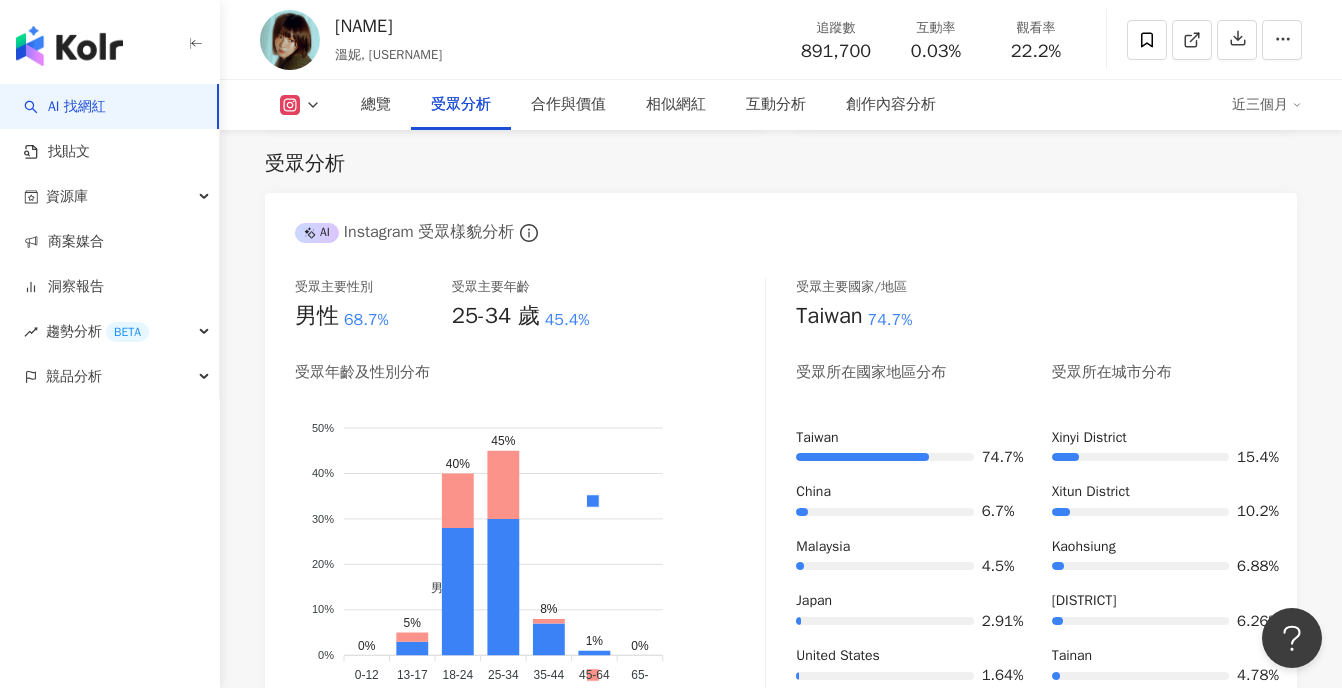 click on "AI Instagram 受眾樣貌分析" at bounding box center (781, 225) 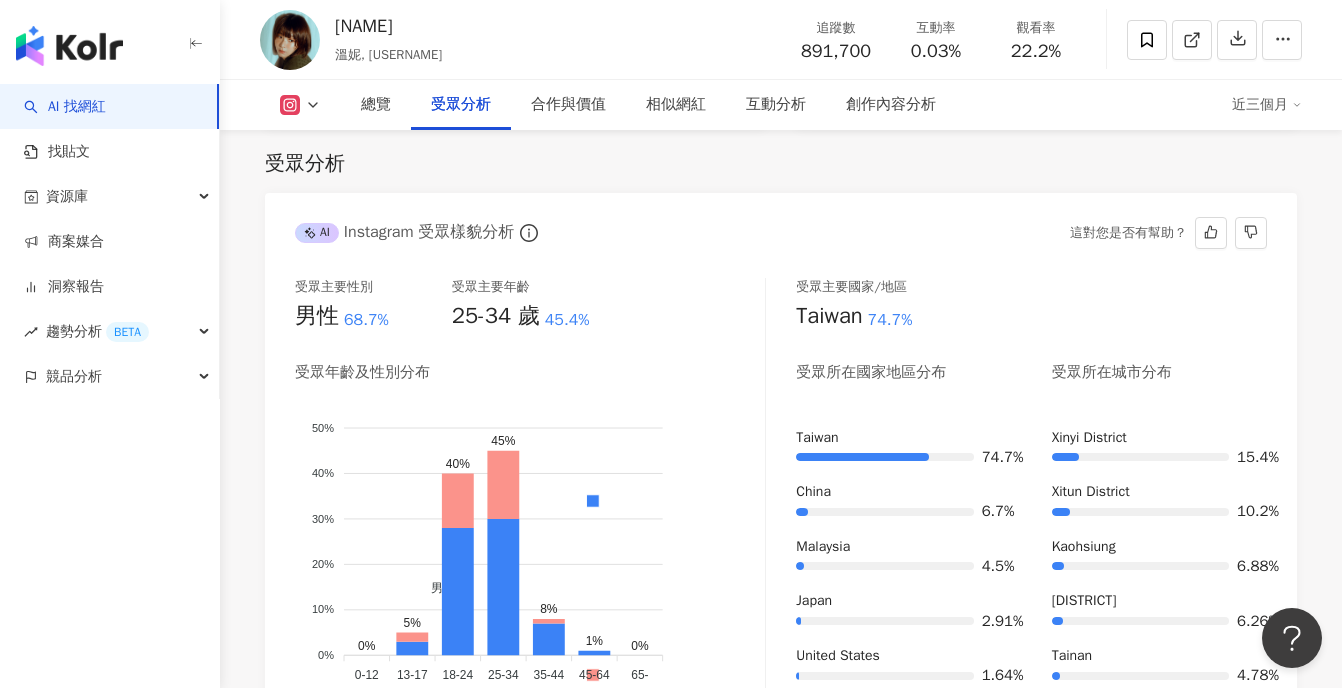 click on "AI Instagram 受眾樣貌分析 這對您是否有幫助？" at bounding box center [781, 225] 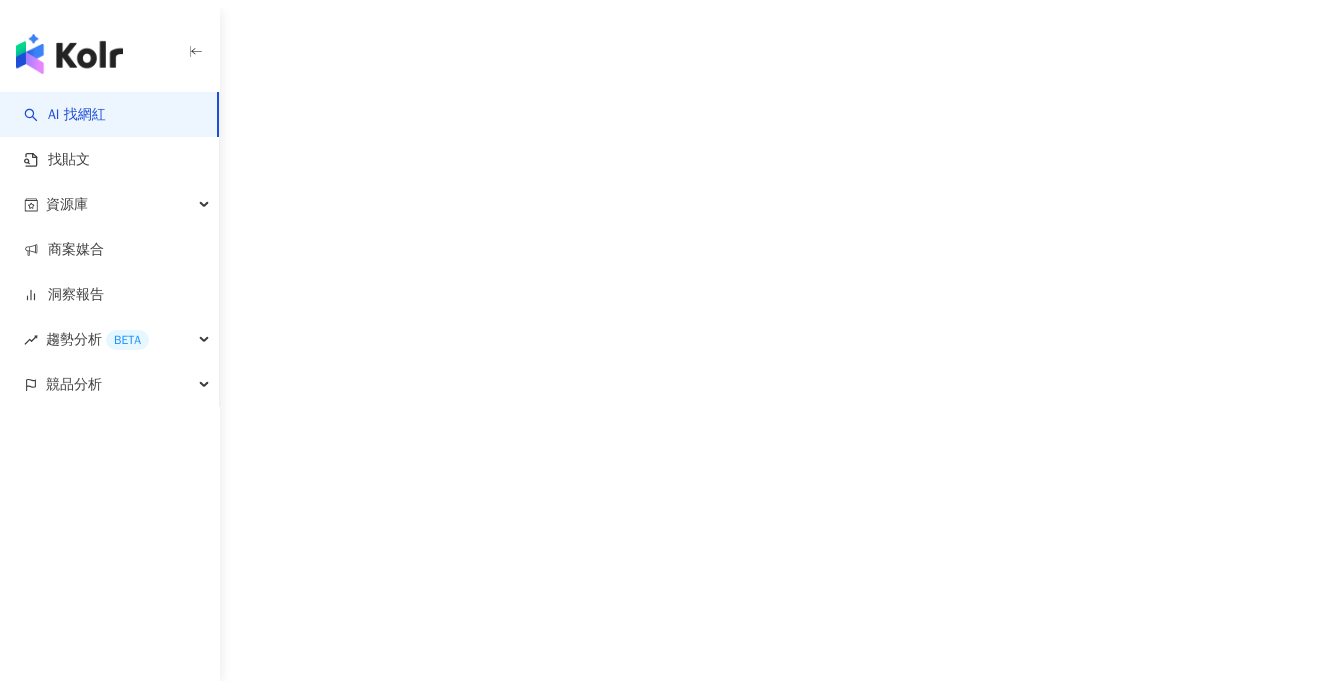 scroll, scrollTop: 0, scrollLeft: 0, axis: both 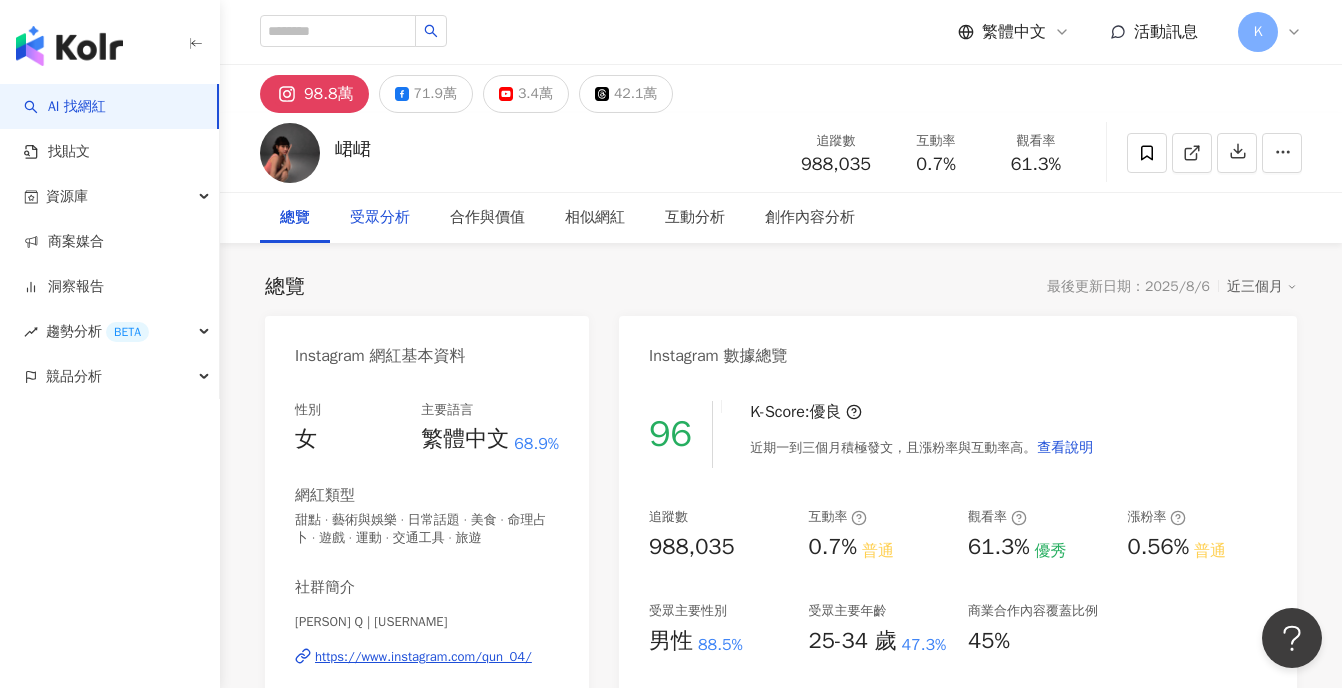 click on "受眾分析" at bounding box center [380, 218] 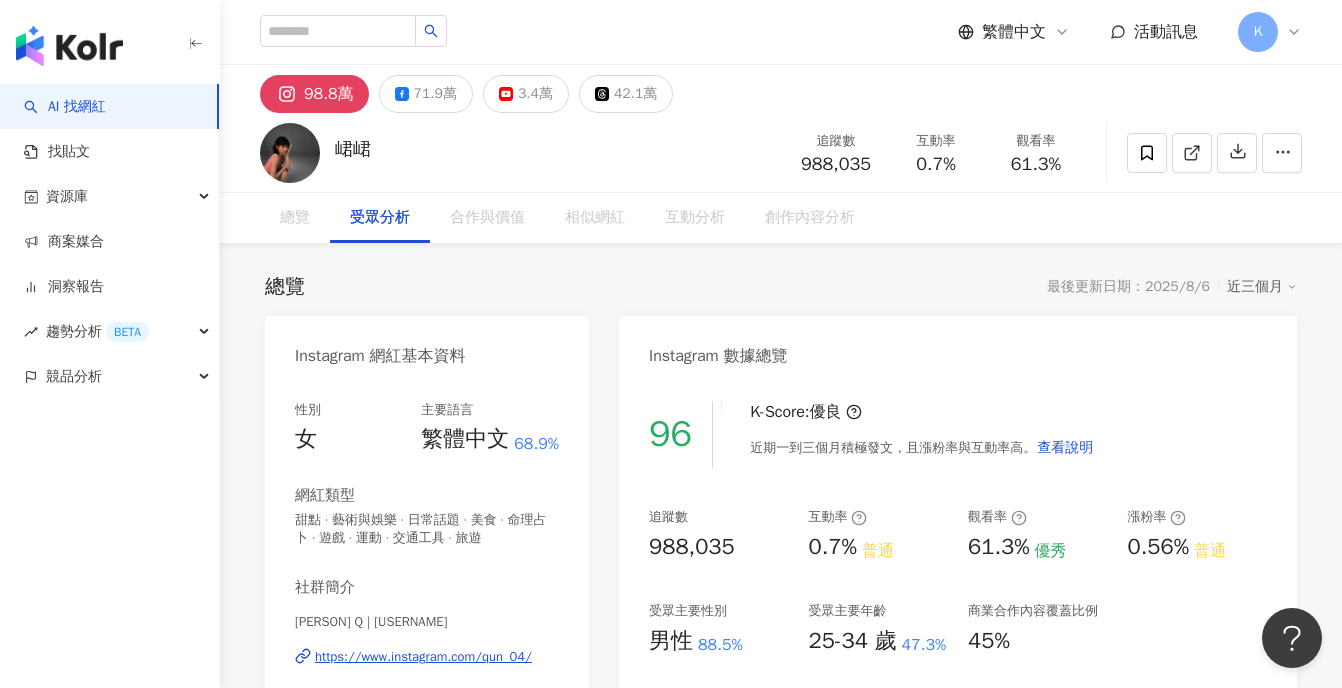 scroll, scrollTop: 1757, scrollLeft: 0, axis: vertical 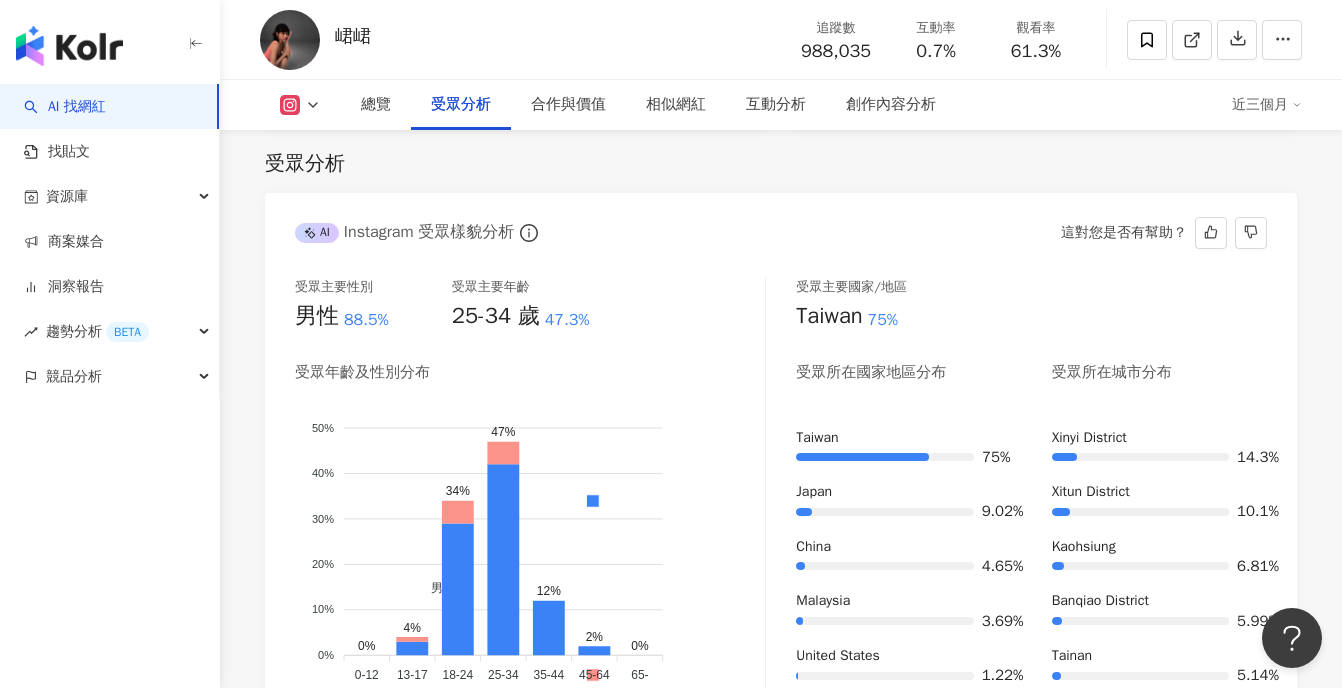 click on "AI Instagram 受眾樣貌分析 這對您是否有幫助？" at bounding box center (781, 225) 